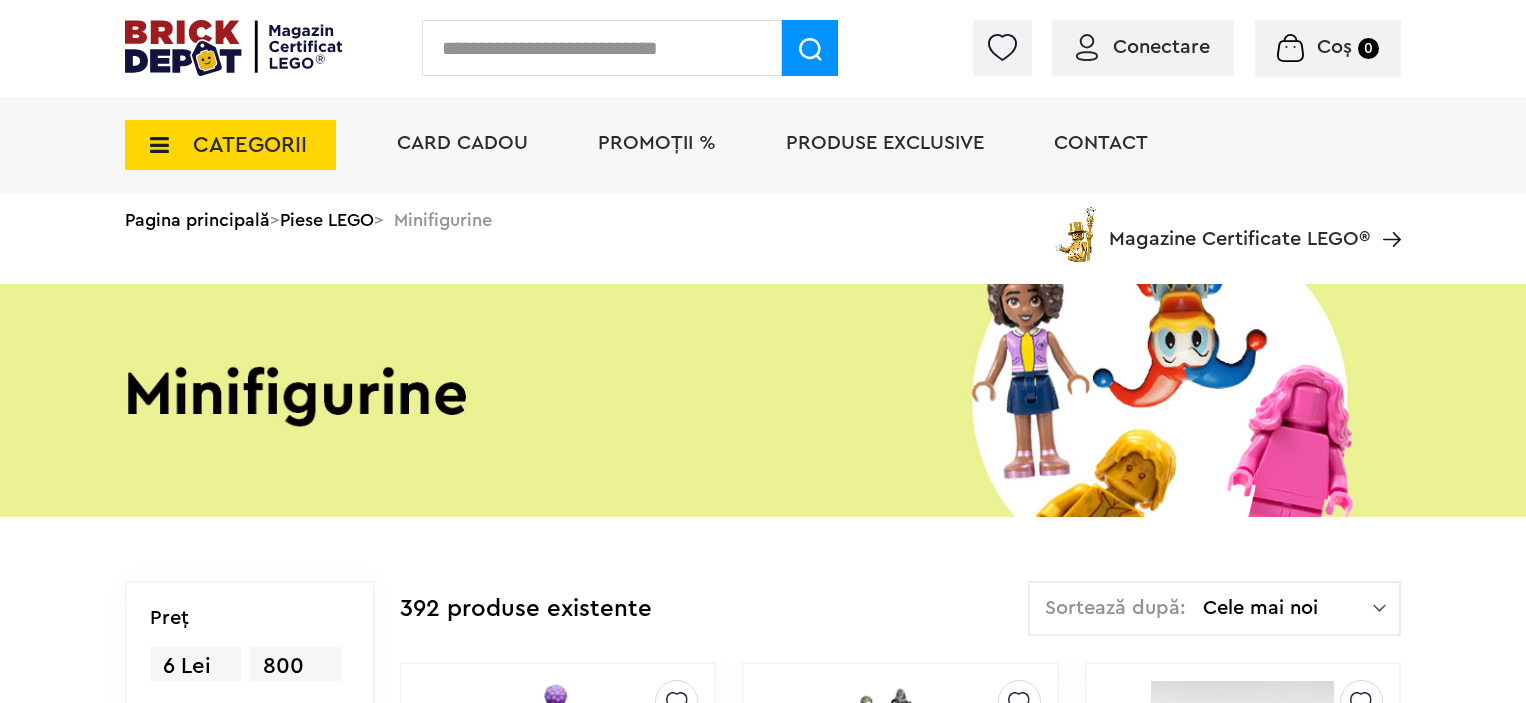 scroll, scrollTop: 0, scrollLeft: 0, axis: both 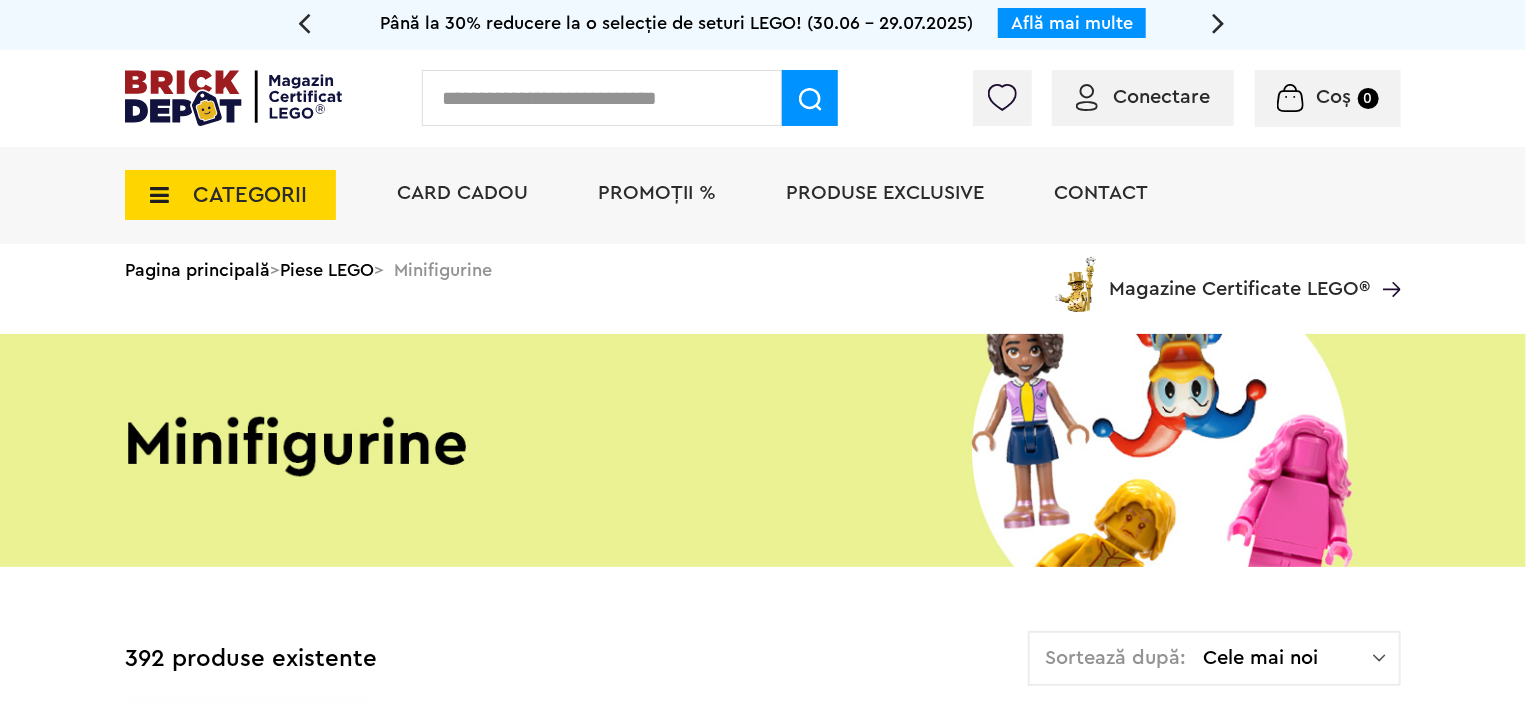 click on "CATEGORII" at bounding box center (250, 195) 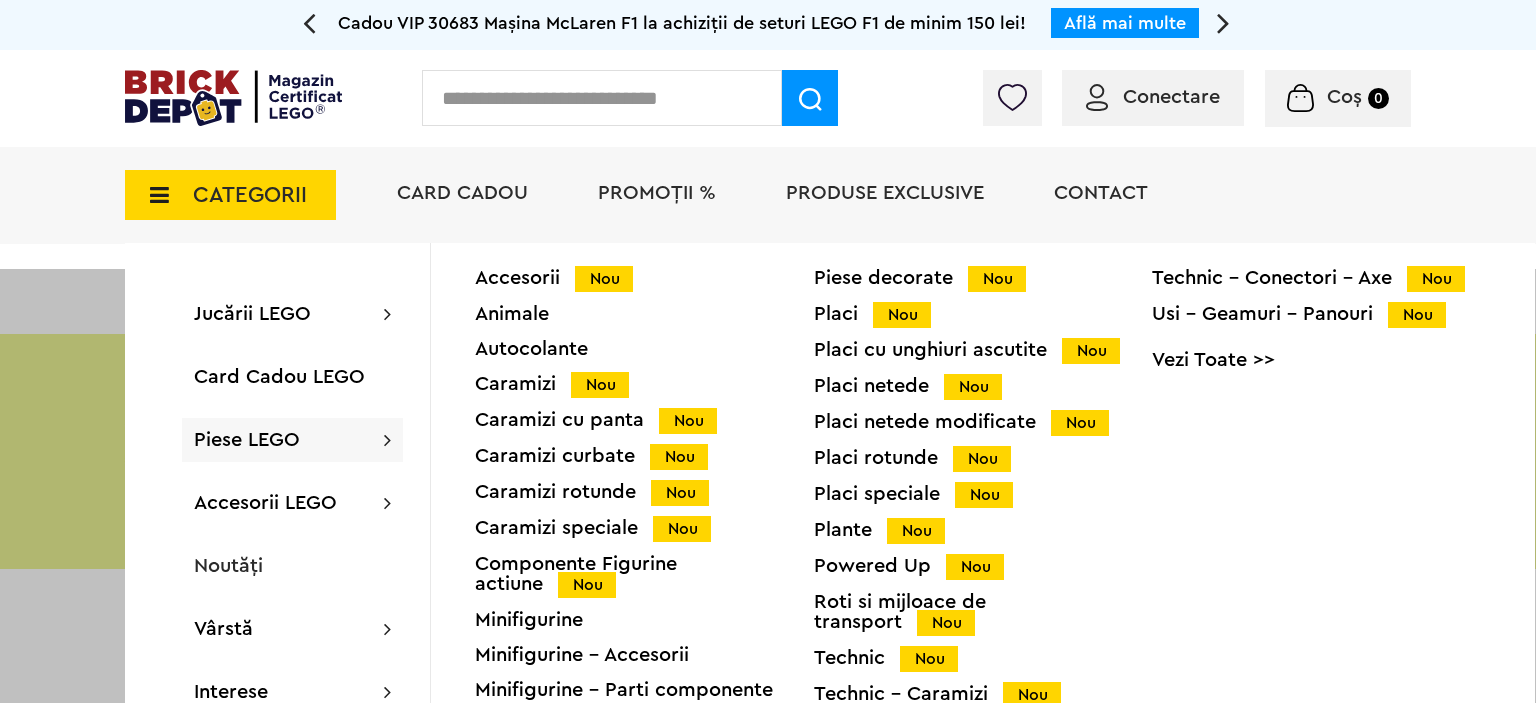 click on "Vezi Toate >>" at bounding box center [1321, 360] 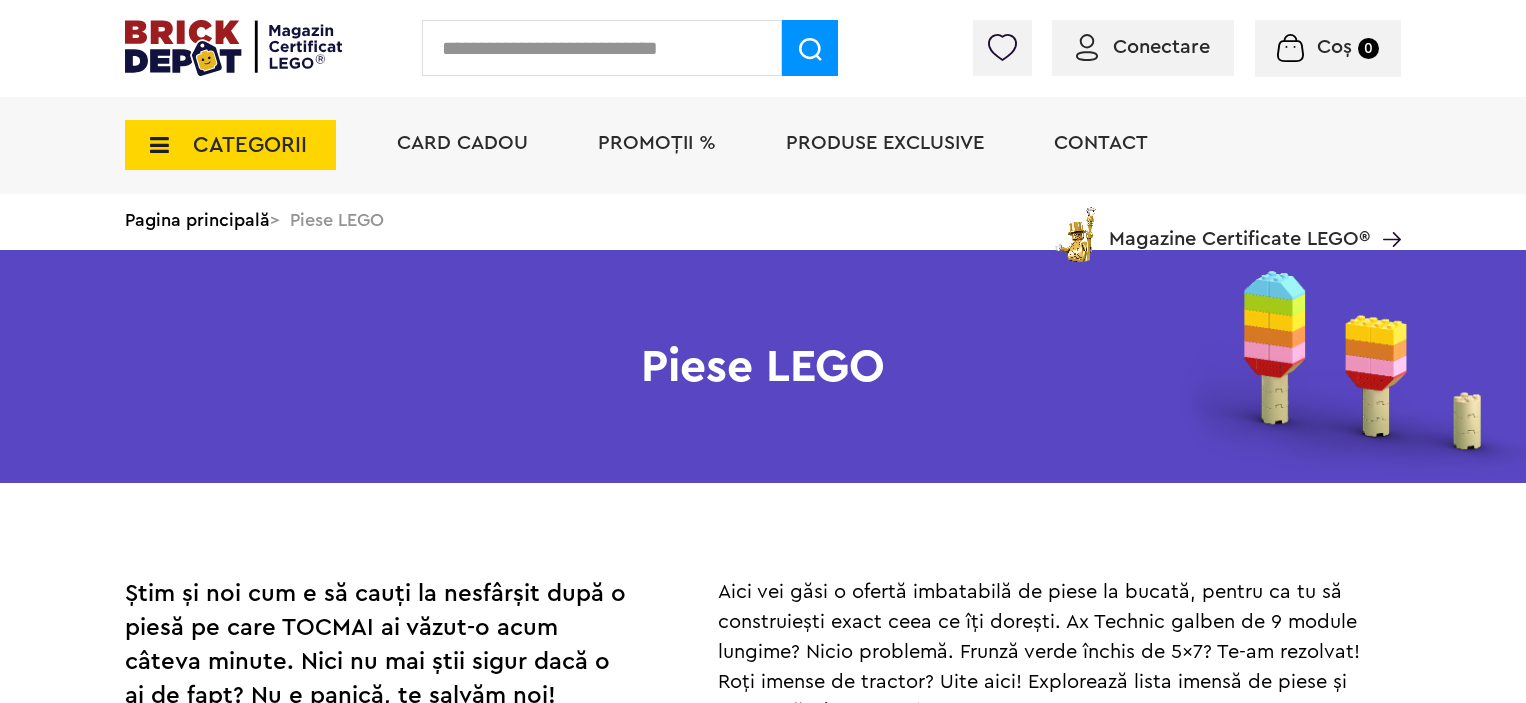 scroll, scrollTop: 0, scrollLeft: 0, axis: both 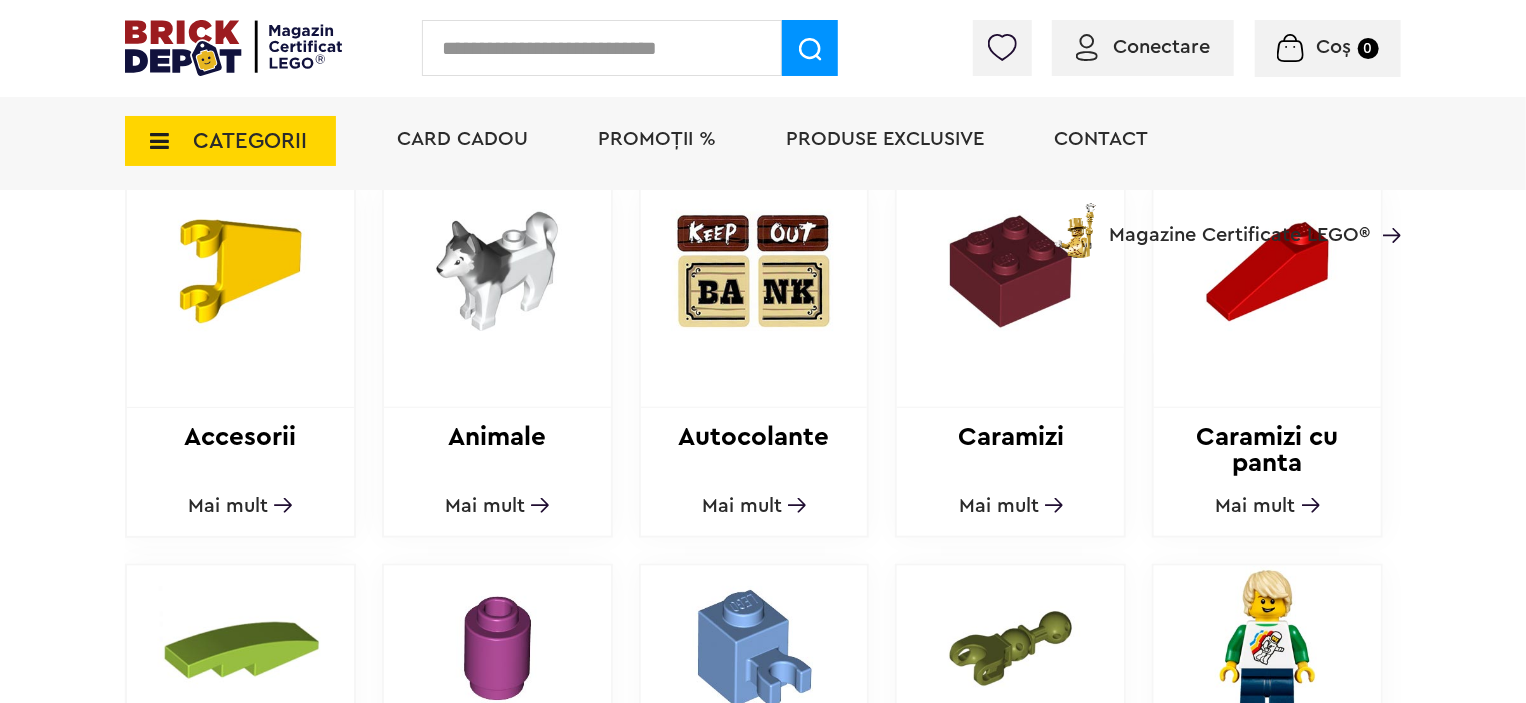 click on "CATEGORII" at bounding box center (250, 141) 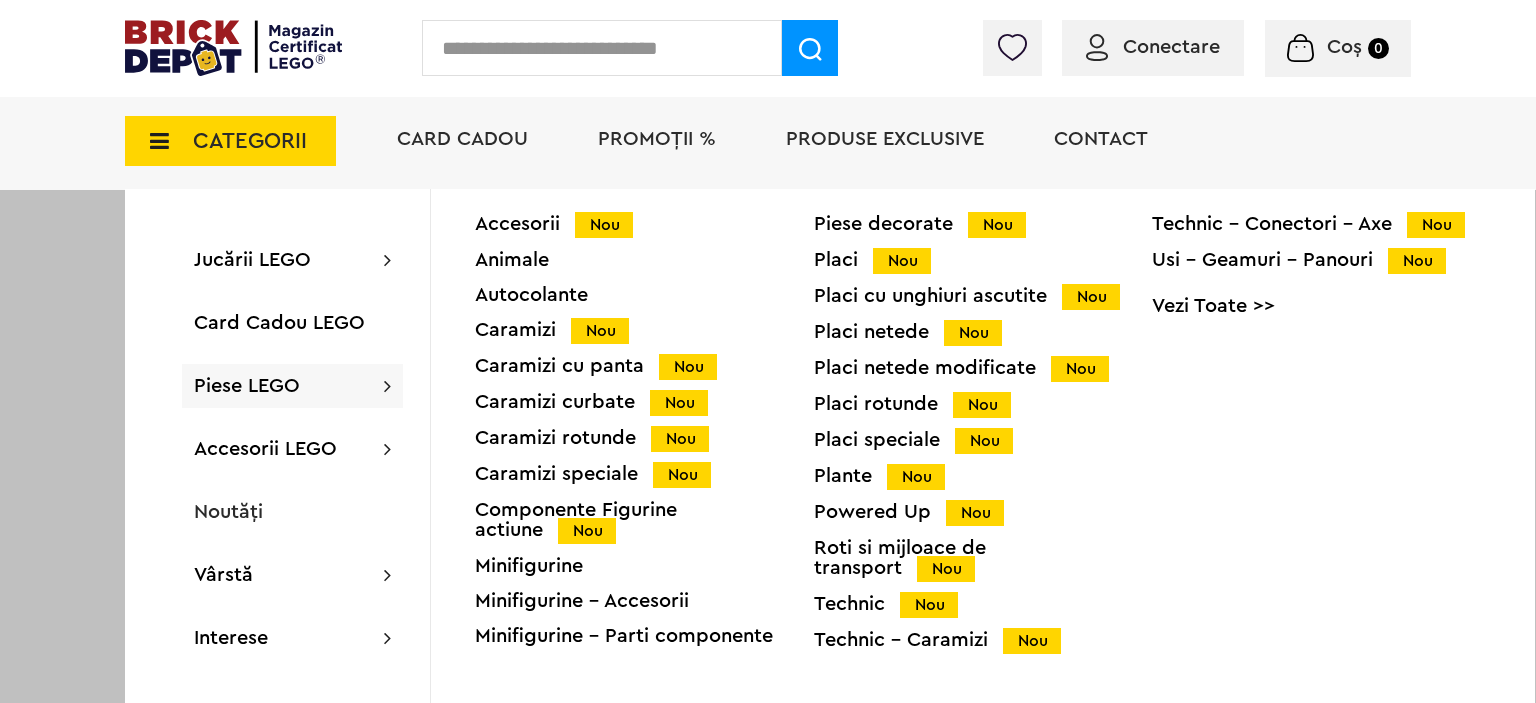 click on "Vezi Toate >>" at bounding box center (1321, 306) 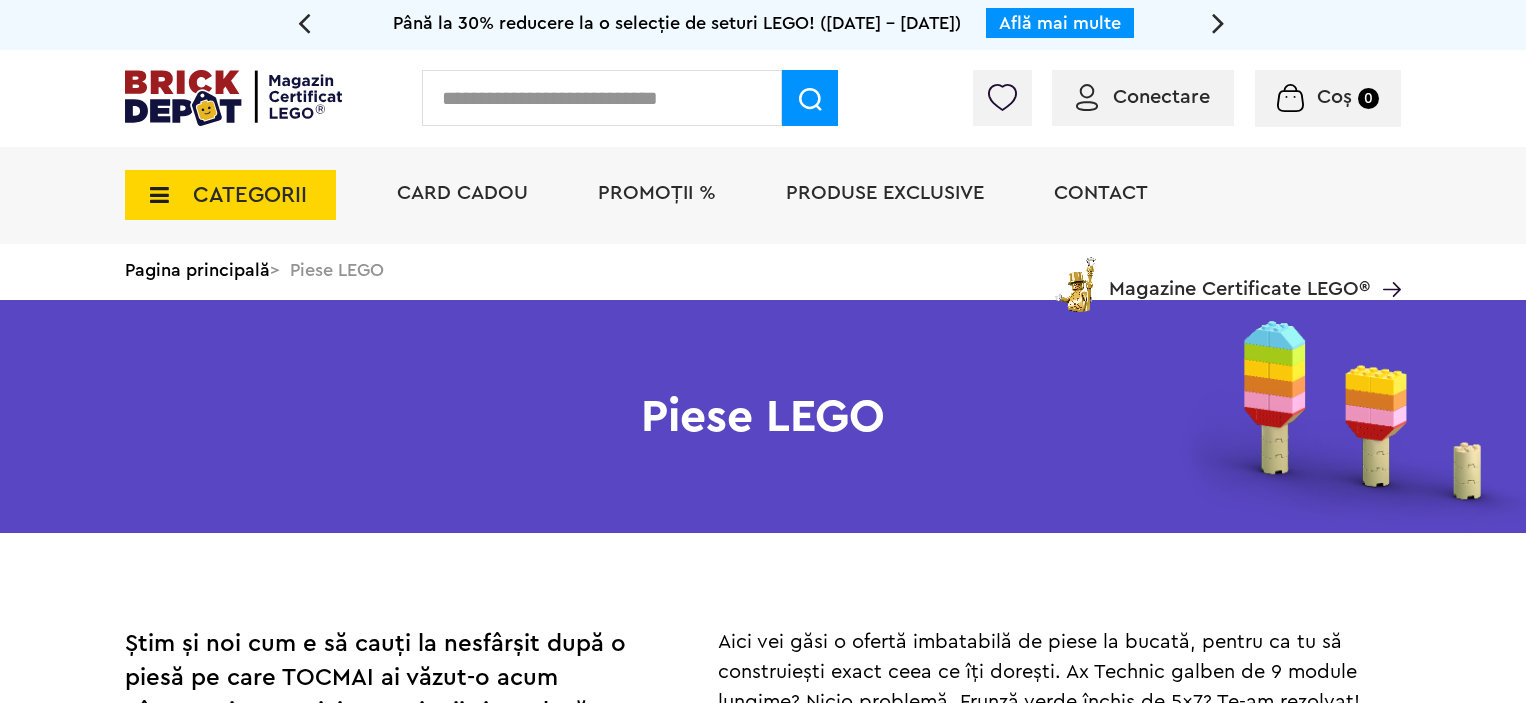 scroll, scrollTop: 0, scrollLeft: 0, axis: both 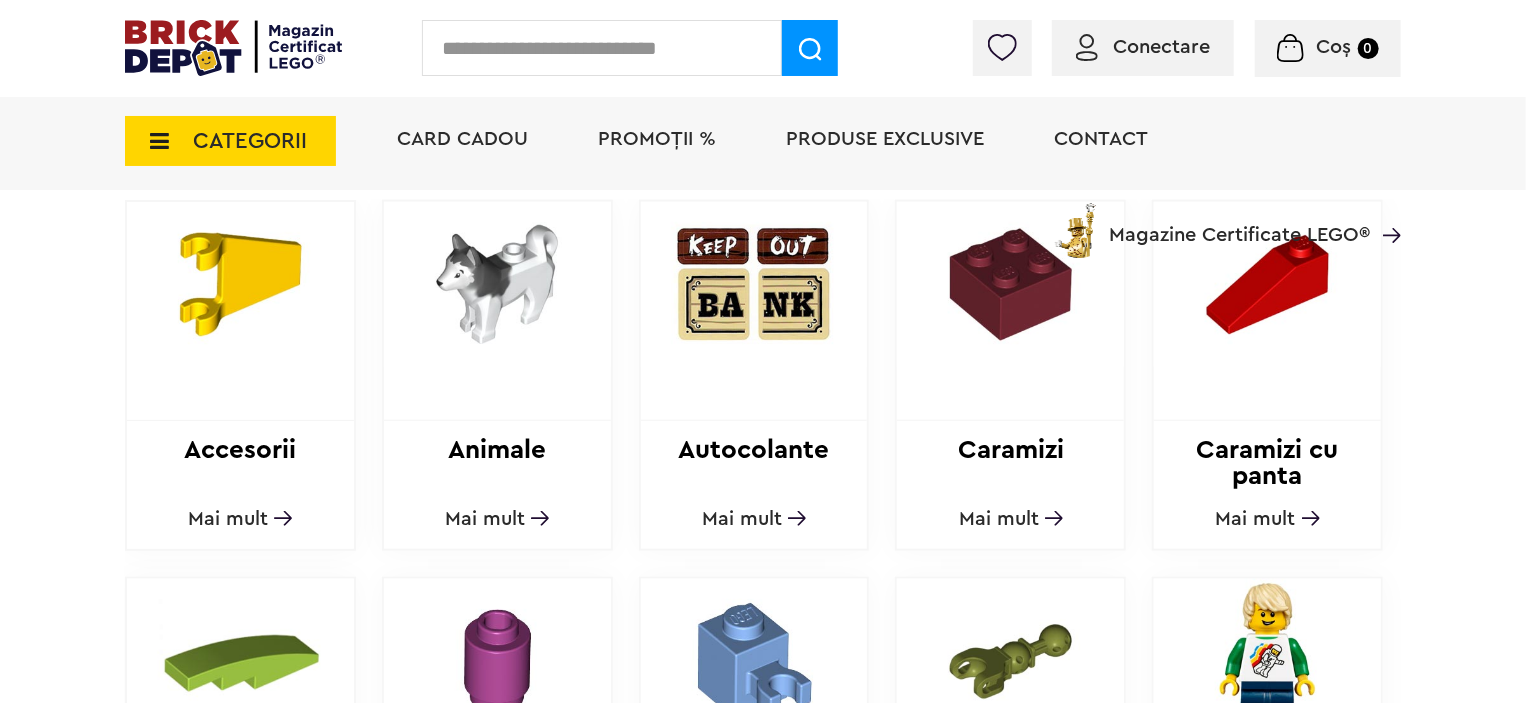 click at bounding box center (240, 284) 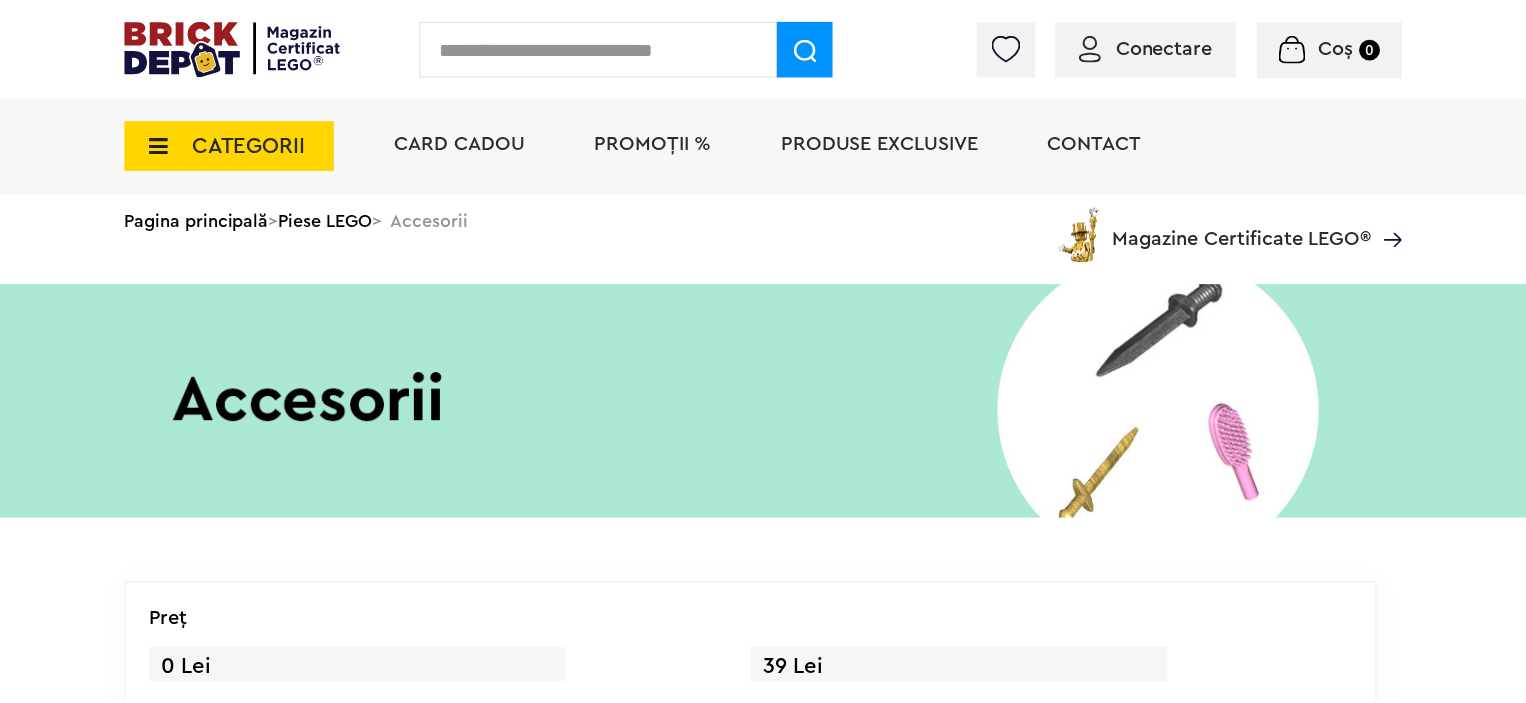 scroll, scrollTop: 0, scrollLeft: 0, axis: both 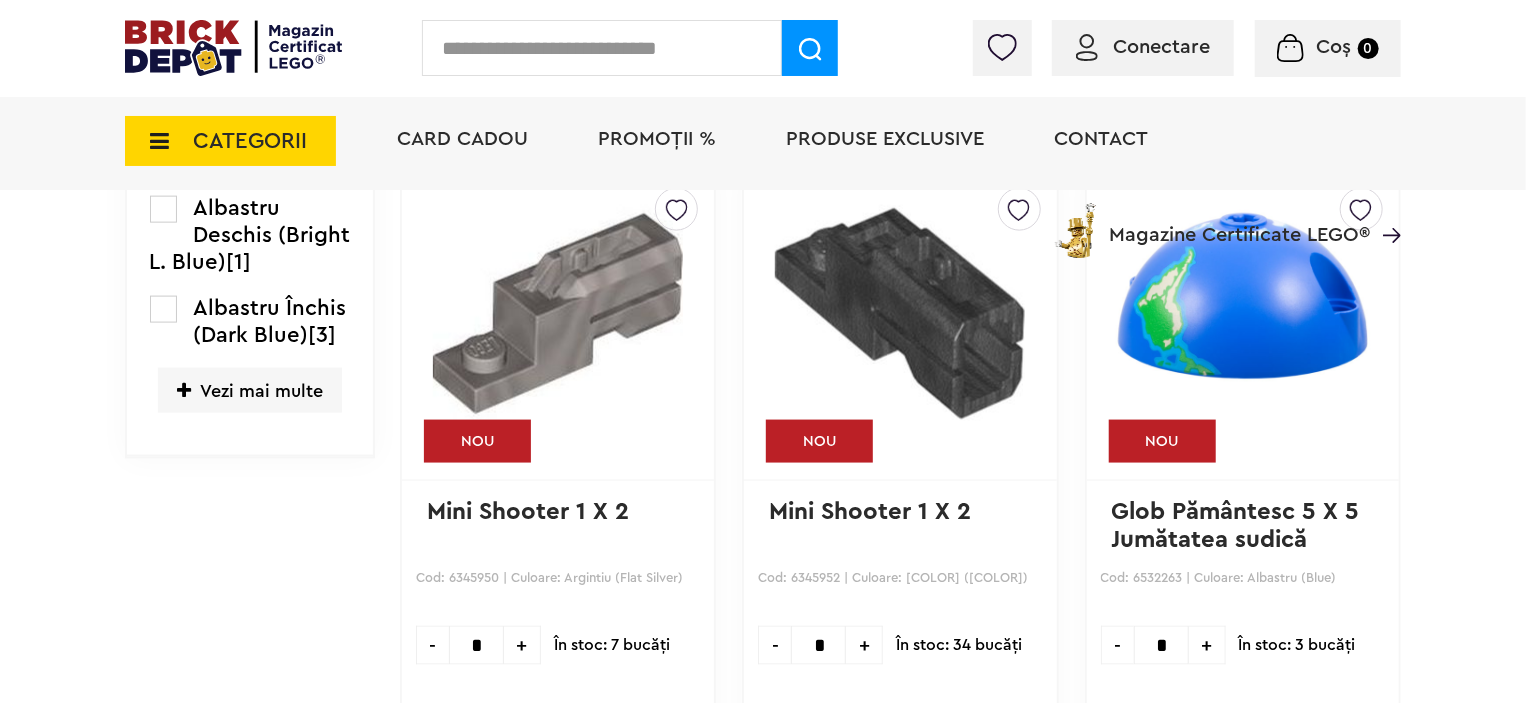 click on "Vezi mai multe" at bounding box center (250, 390) 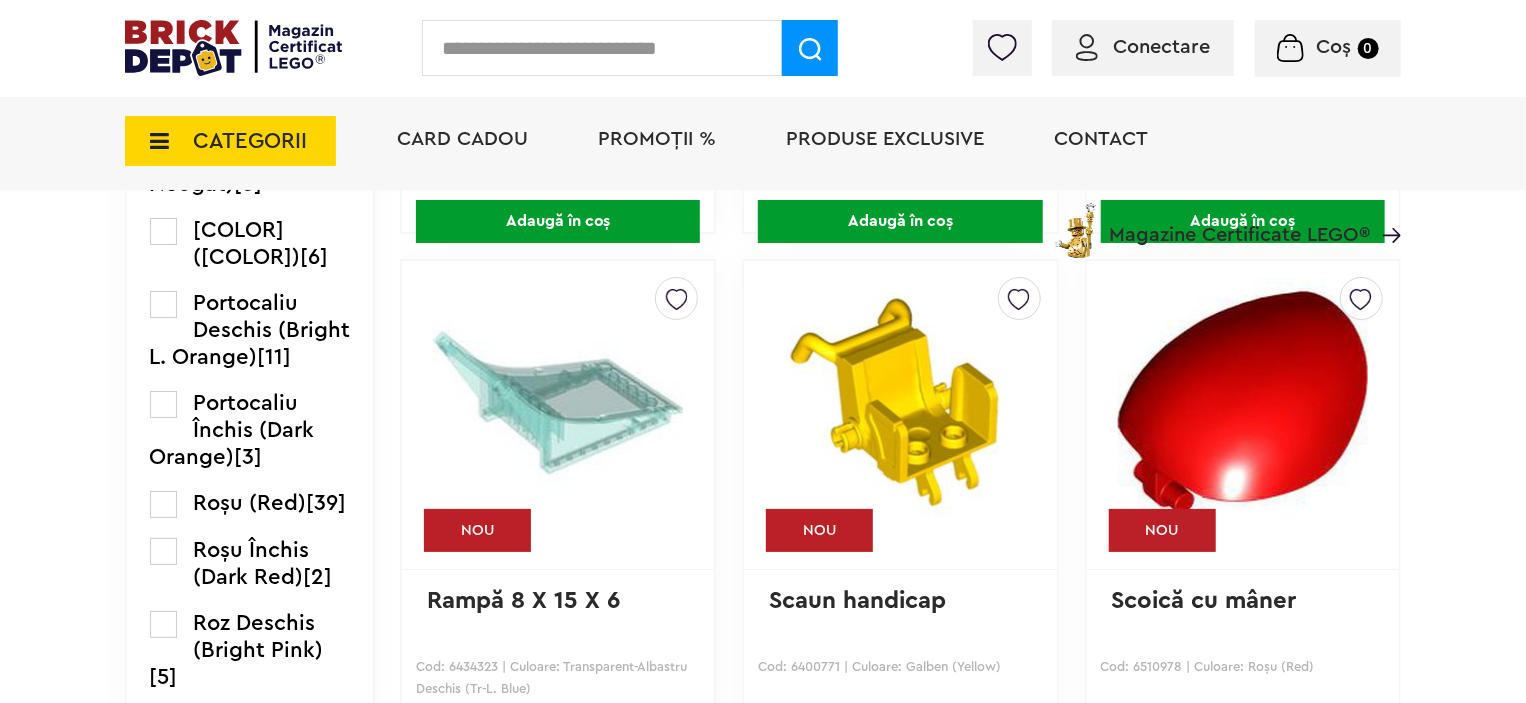 scroll, scrollTop: 4112, scrollLeft: 0, axis: vertical 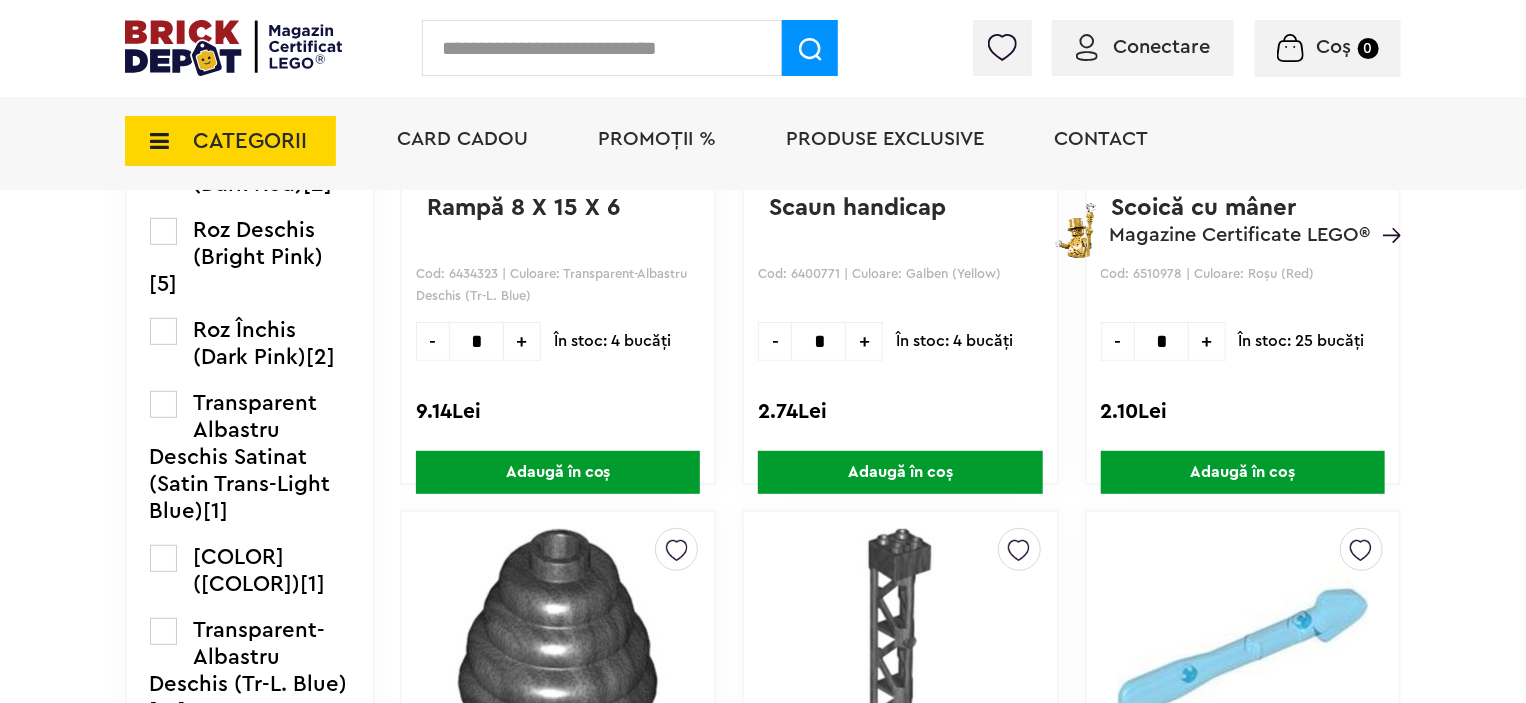 click at bounding box center [163, 111] 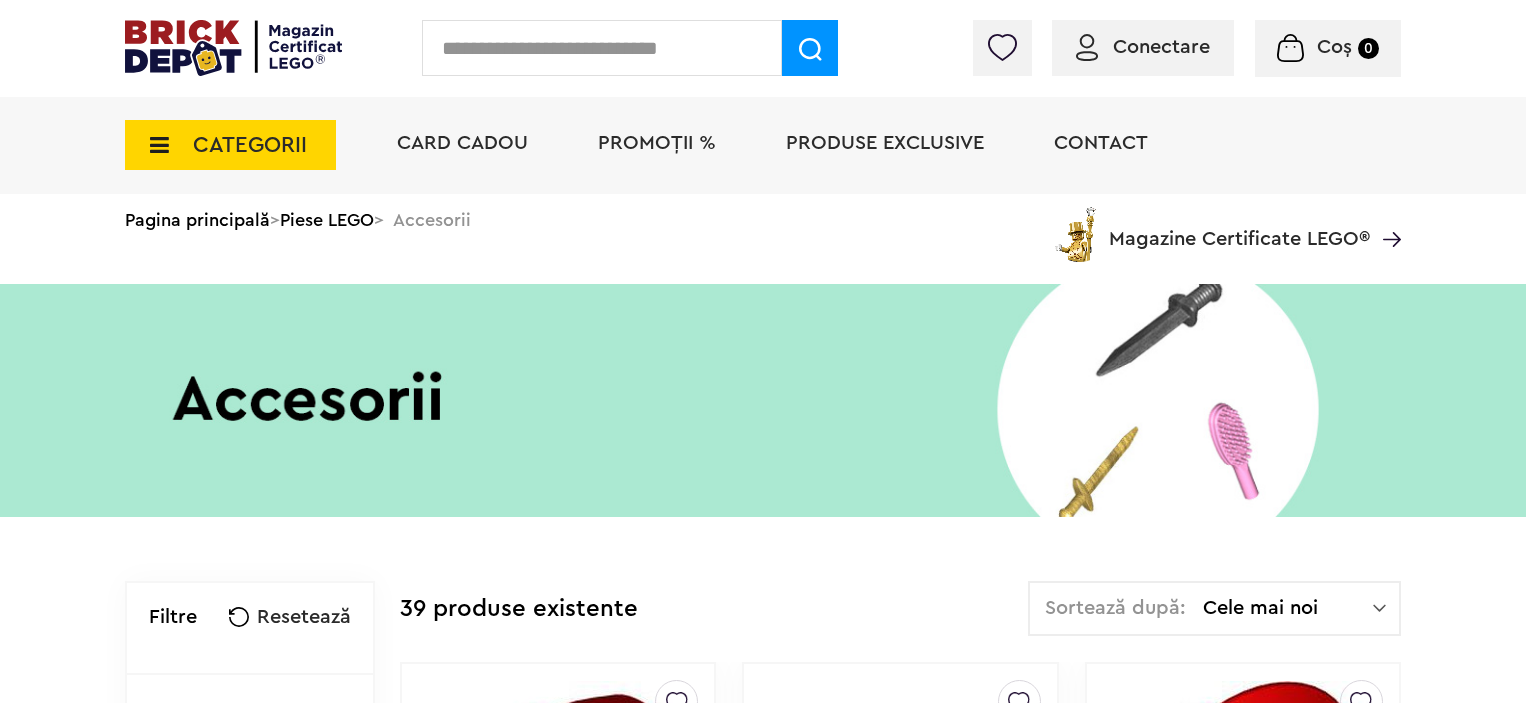 scroll, scrollTop: 0, scrollLeft: 0, axis: both 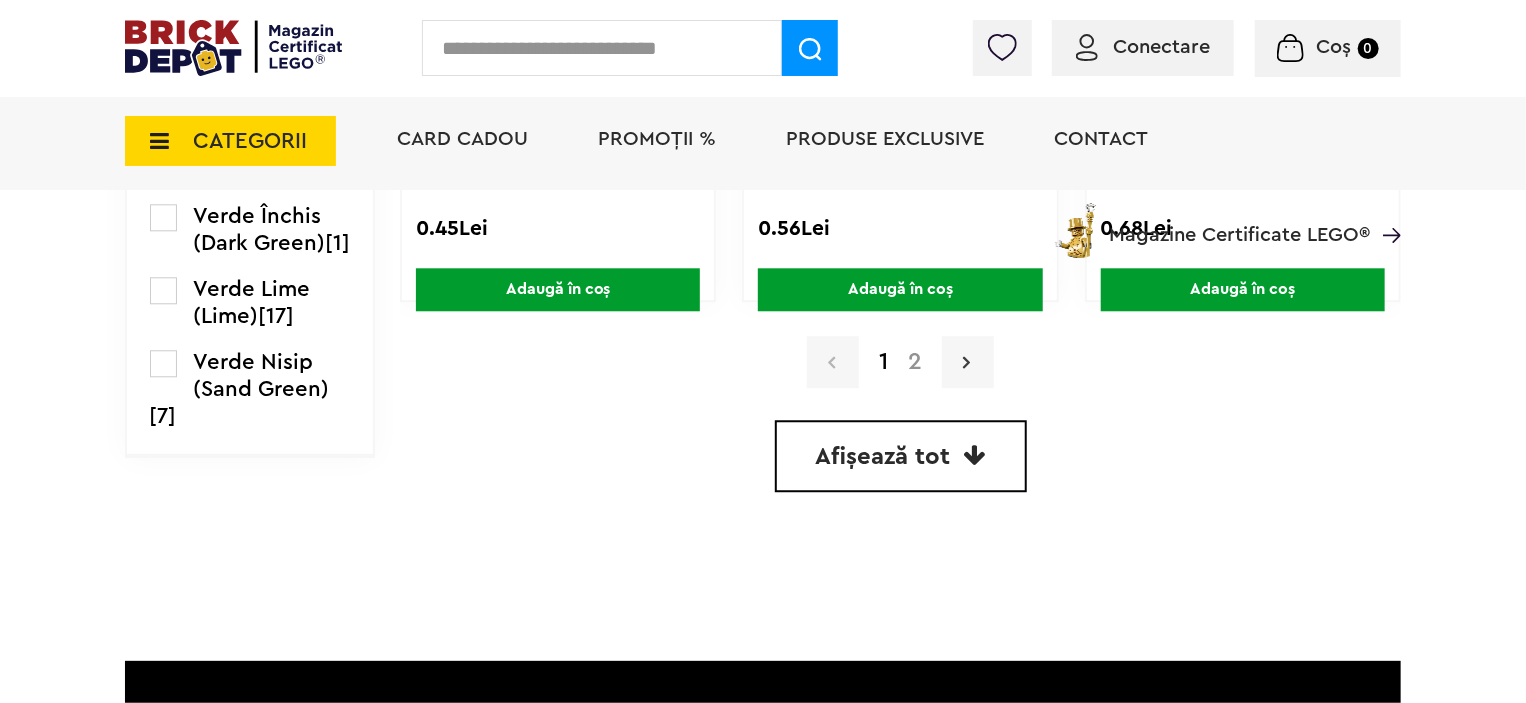 click at bounding box center (968, 362) 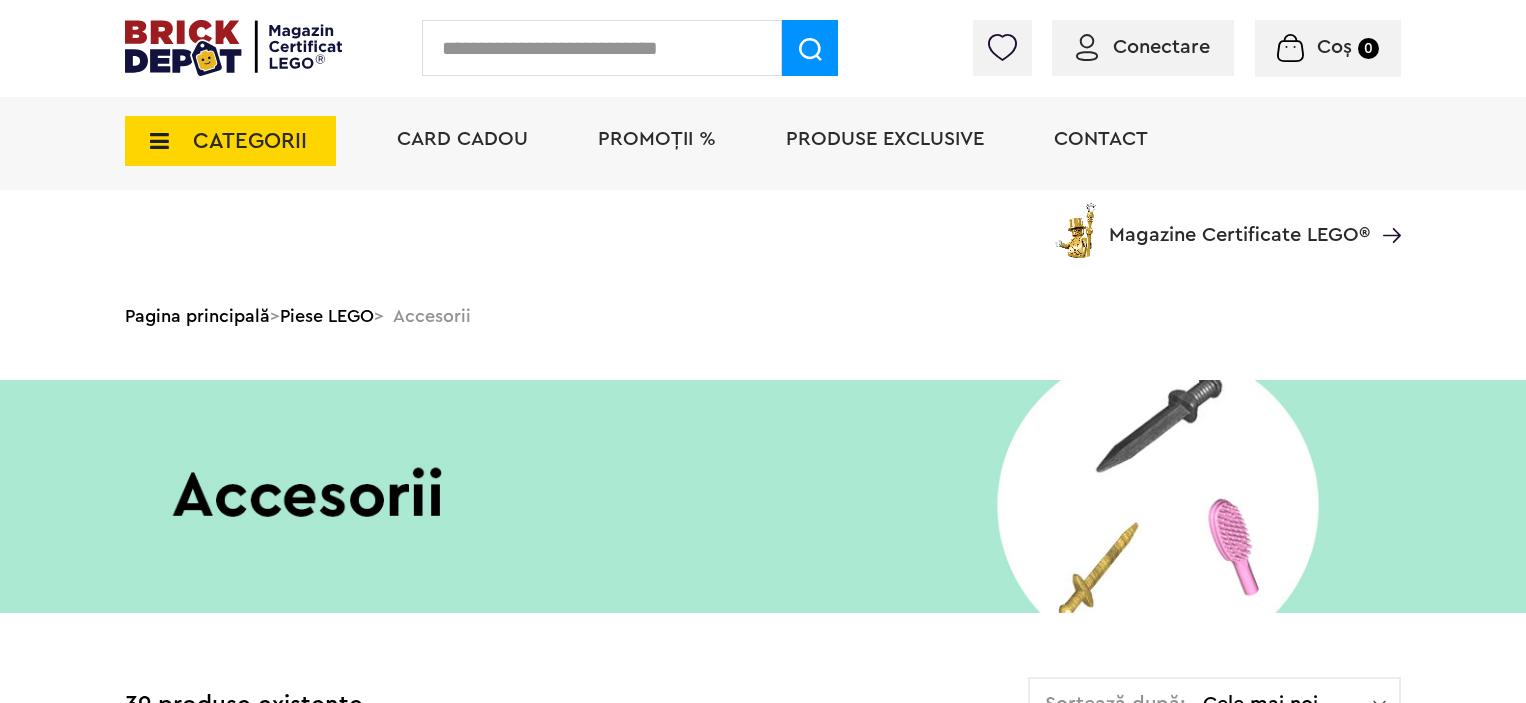 scroll, scrollTop: 526, scrollLeft: 0, axis: vertical 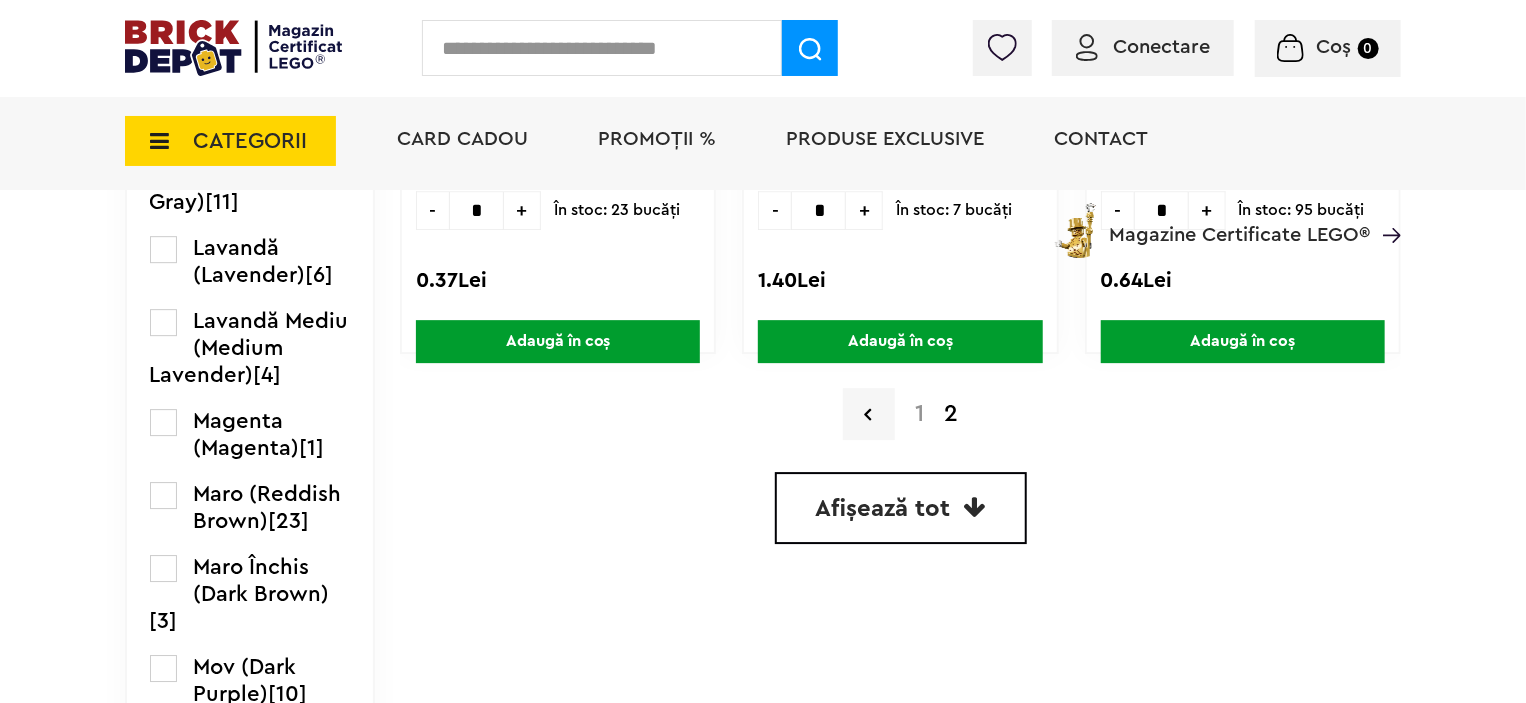 click on "CATEGORII" at bounding box center (230, 141) 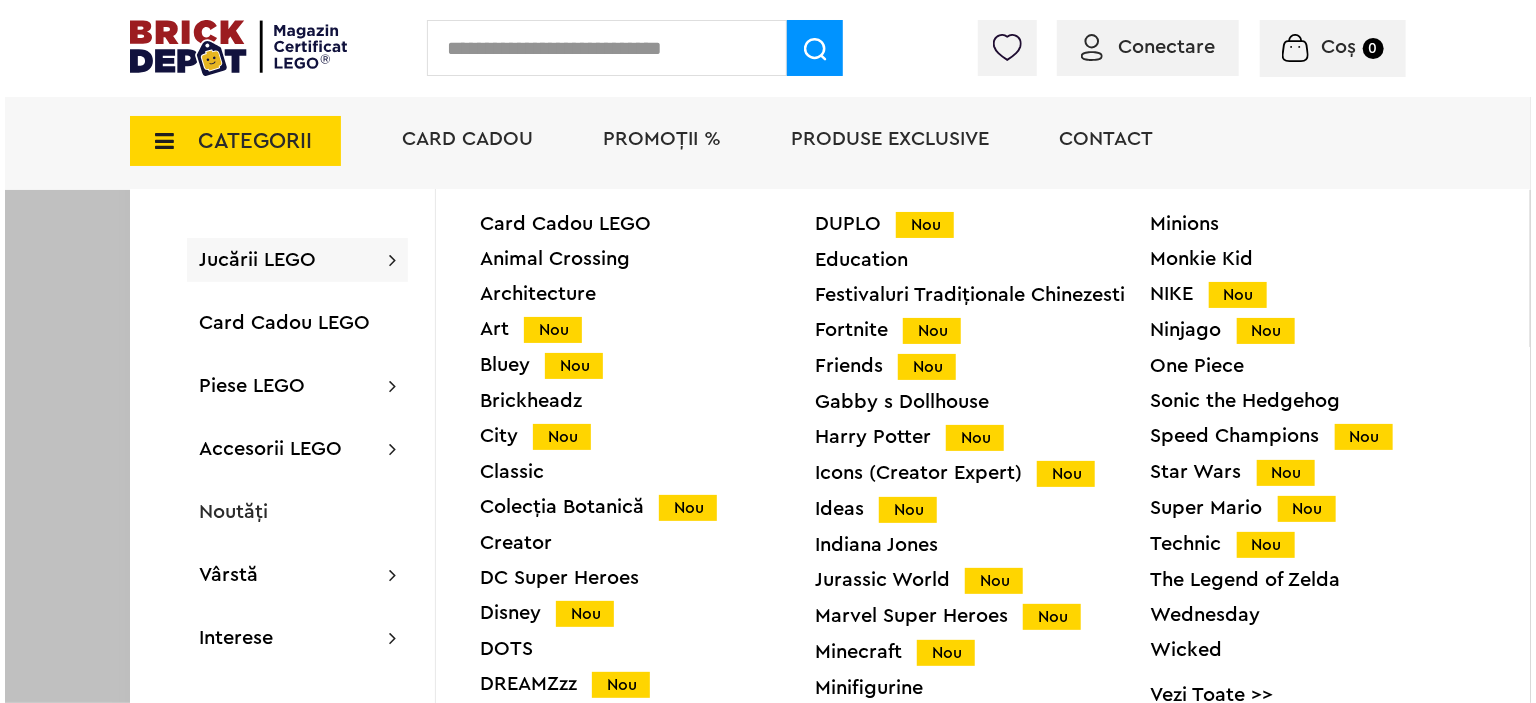scroll, scrollTop: 2956, scrollLeft: 0, axis: vertical 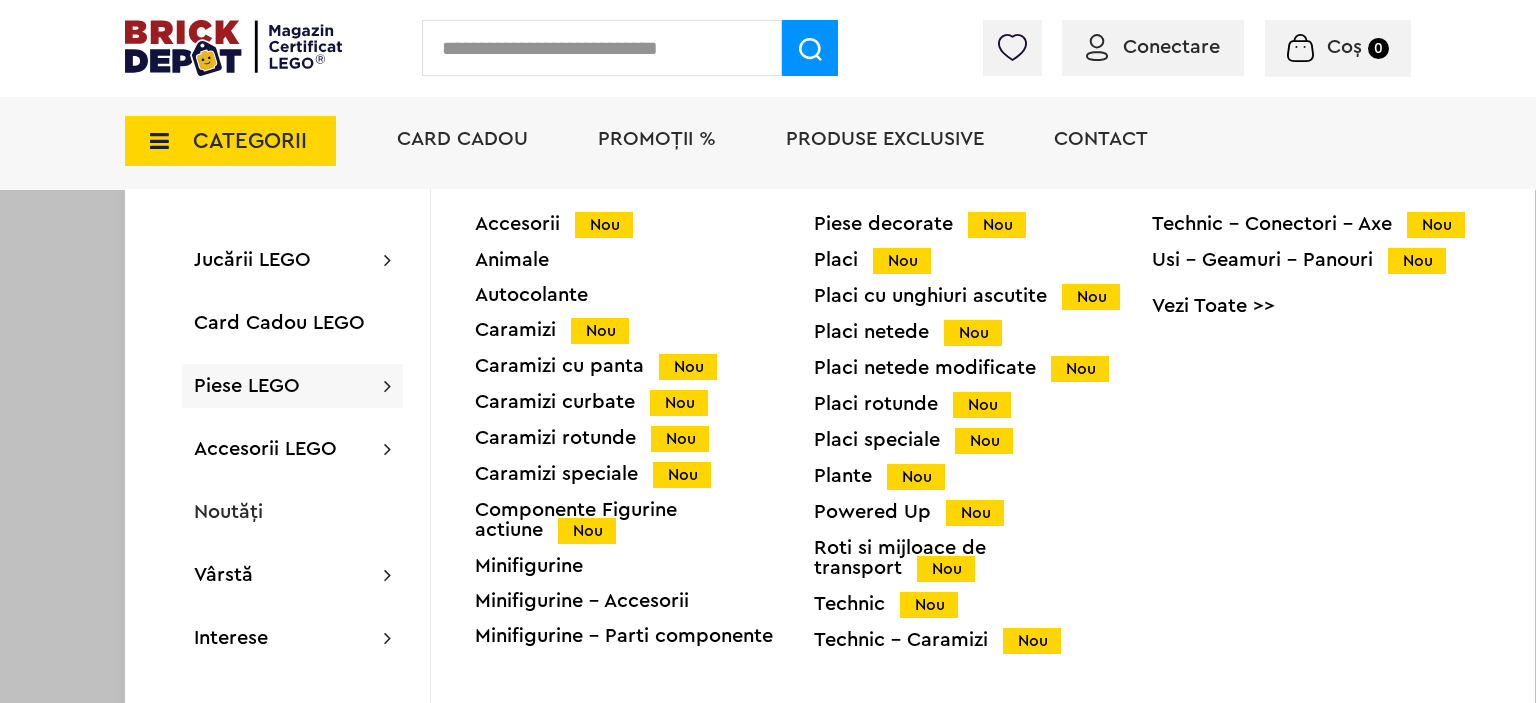 click on "Vezi Toate >>" at bounding box center [1321, 306] 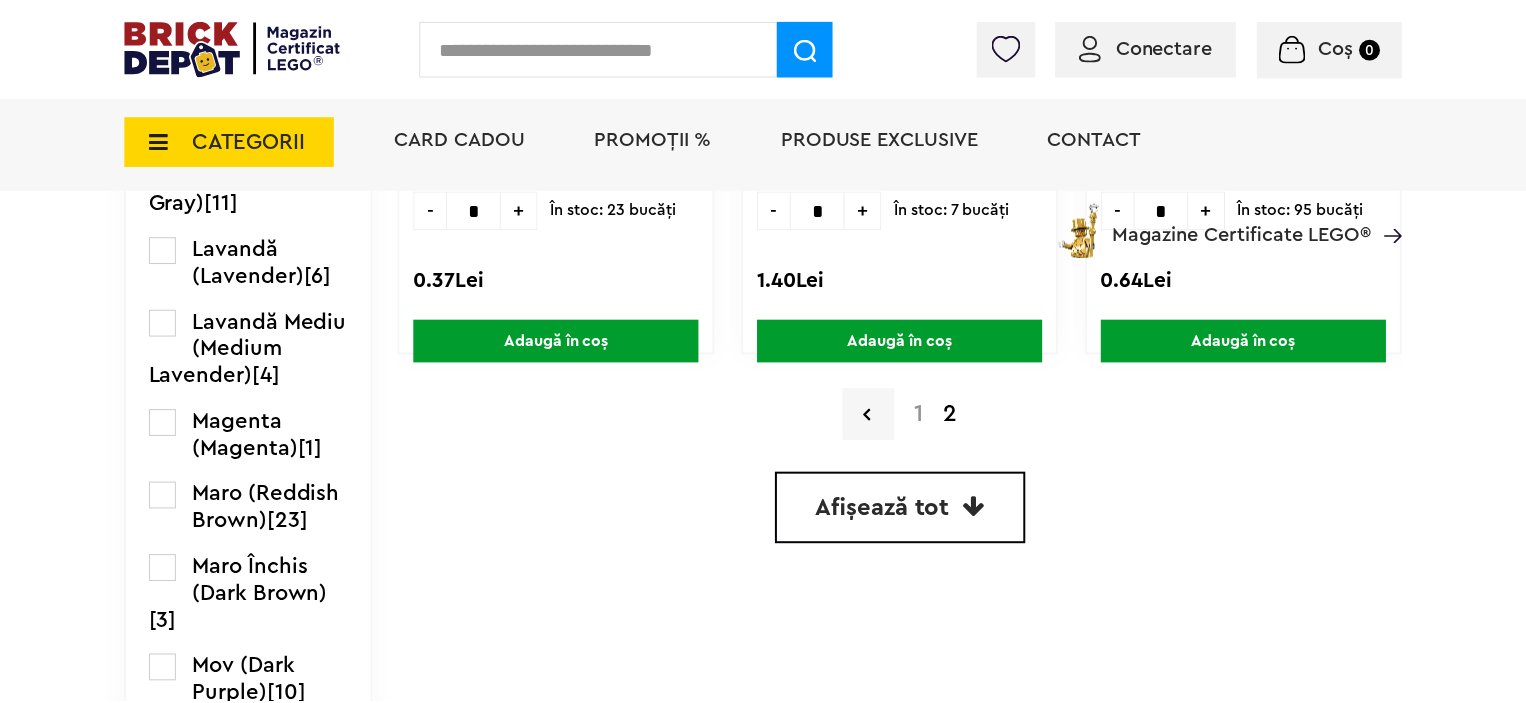 scroll, scrollTop: 2955, scrollLeft: 0, axis: vertical 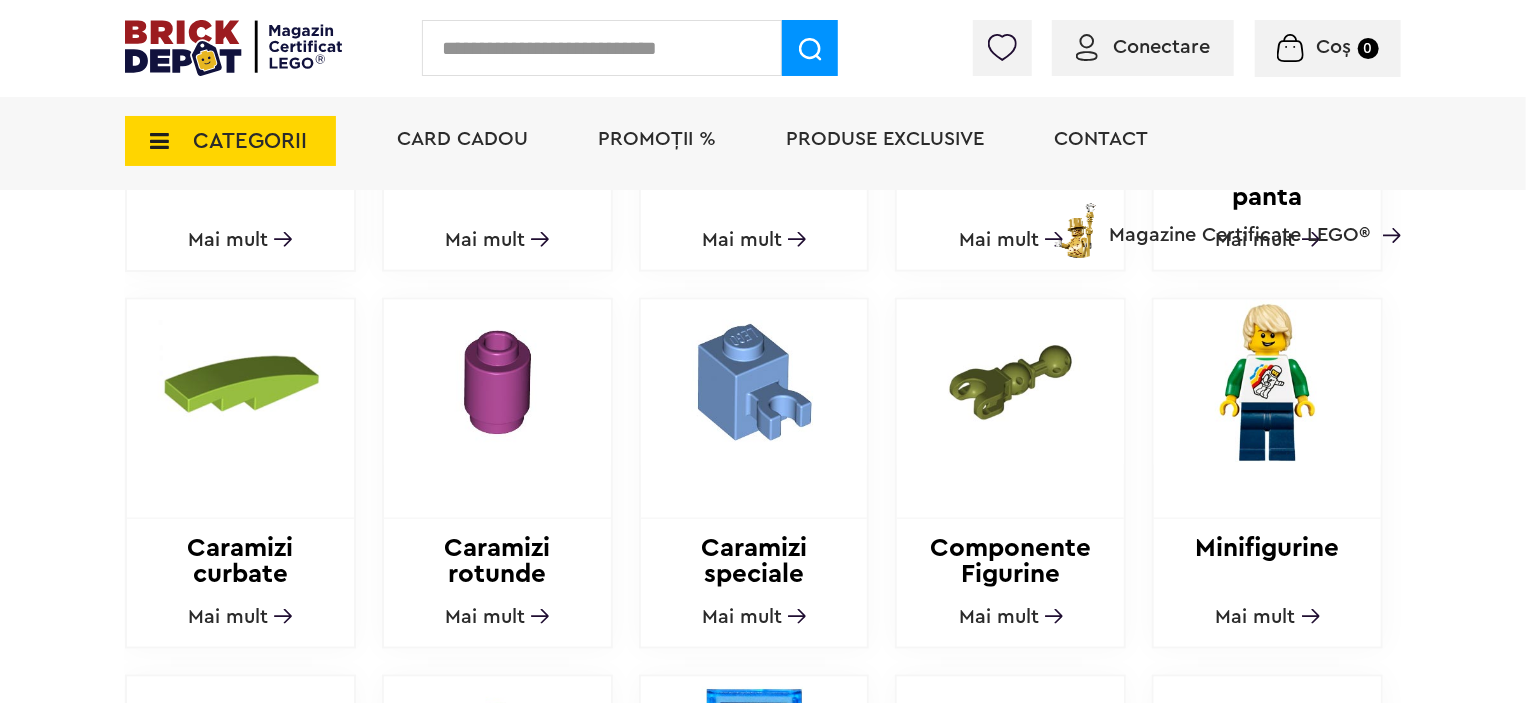 click at bounding box center [497, 382] 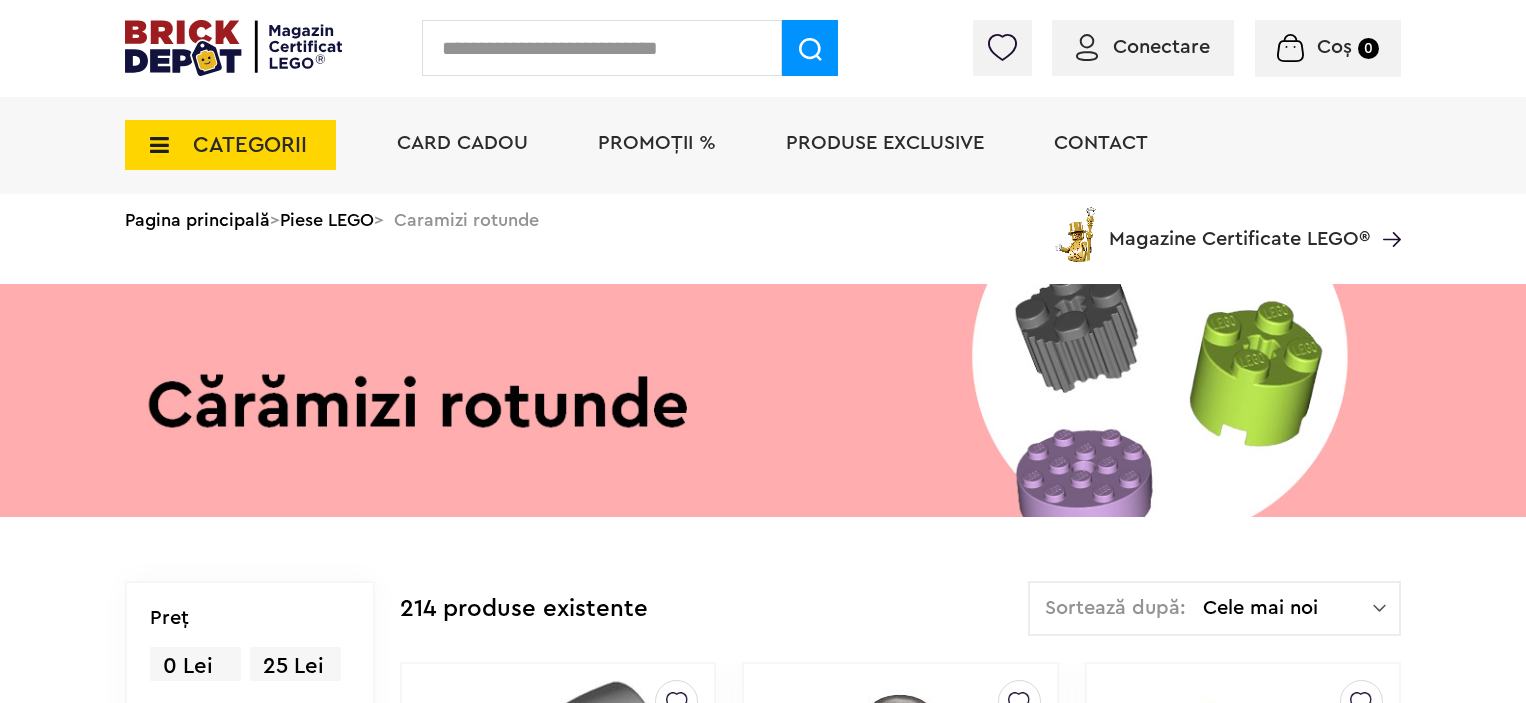 scroll, scrollTop: 0, scrollLeft: 0, axis: both 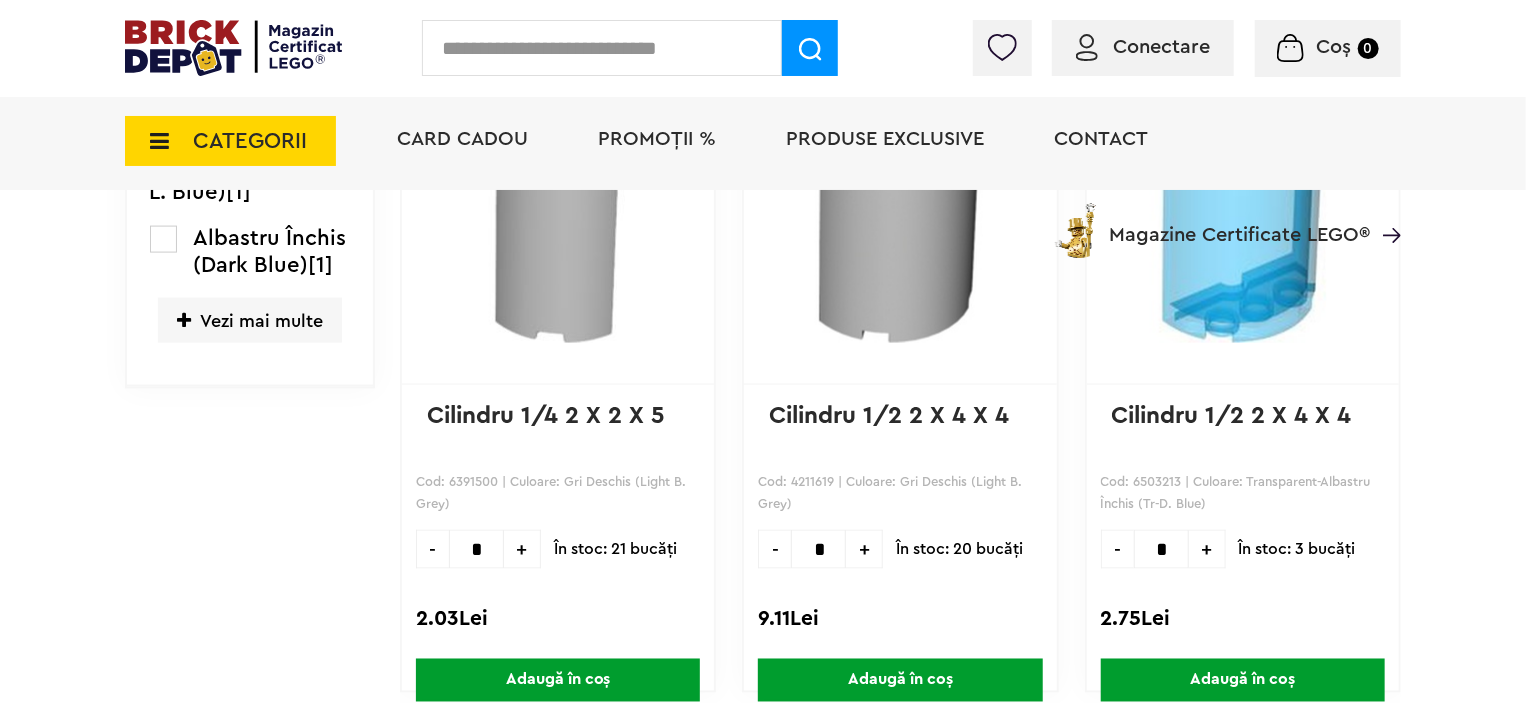 click on "Vezi mai multe" at bounding box center [250, 320] 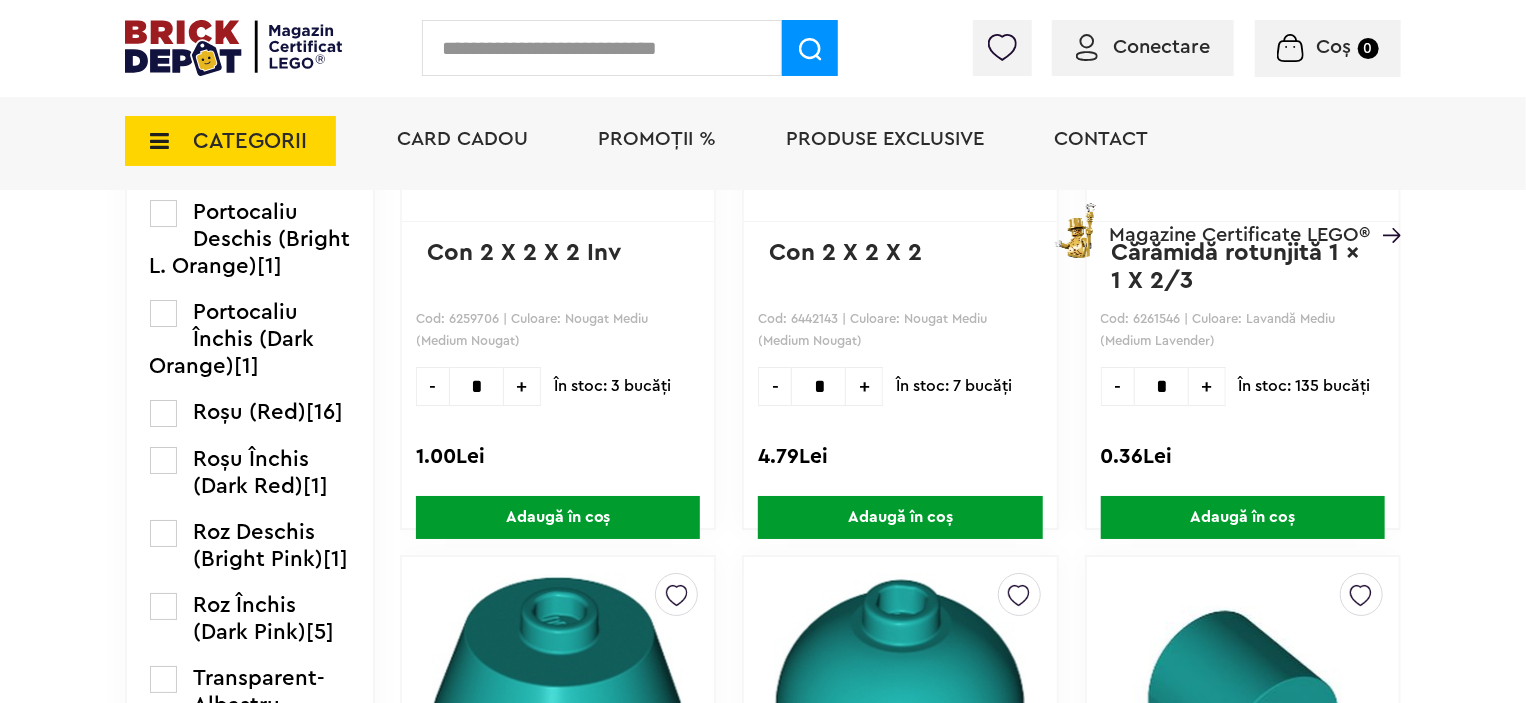 scroll, scrollTop: 3424, scrollLeft: 0, axis: vertical 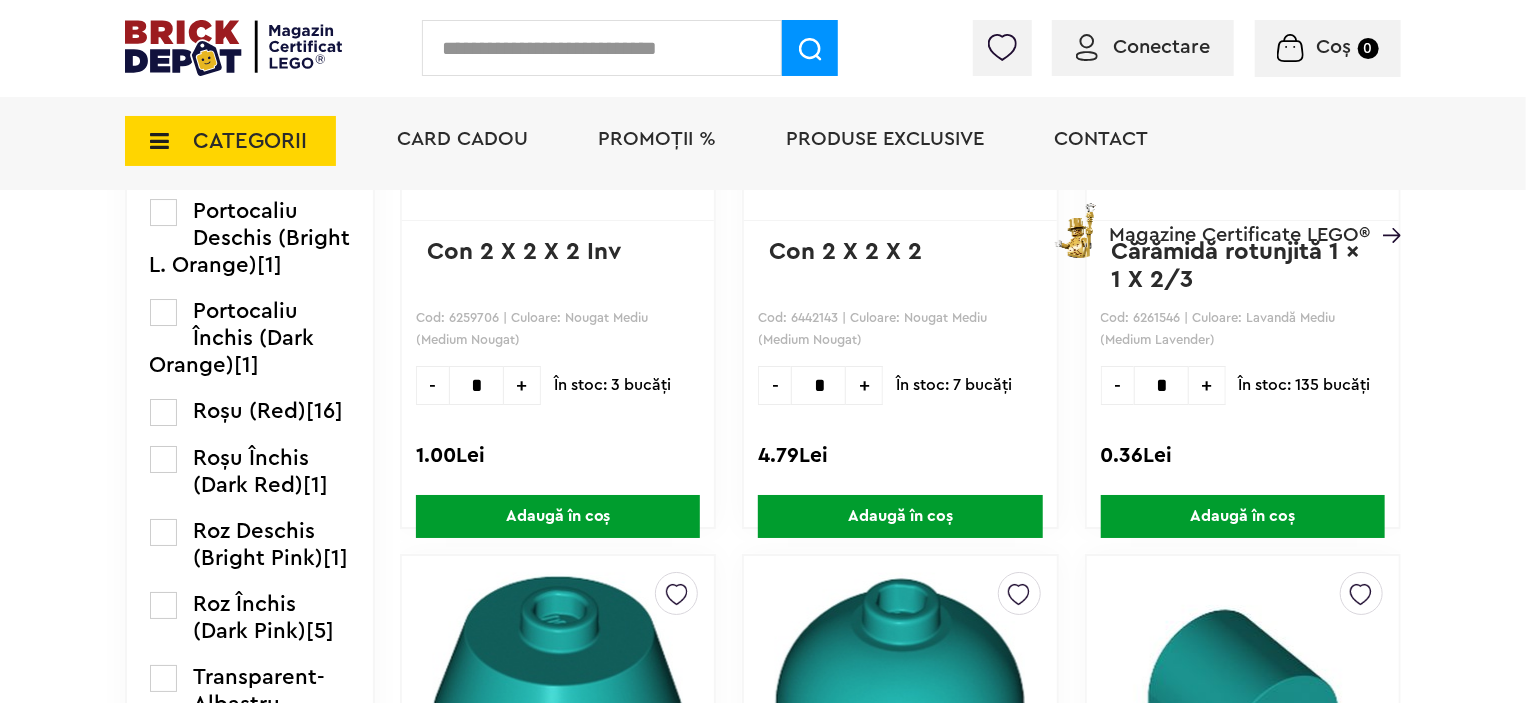 click at bounding box center (163, 412) 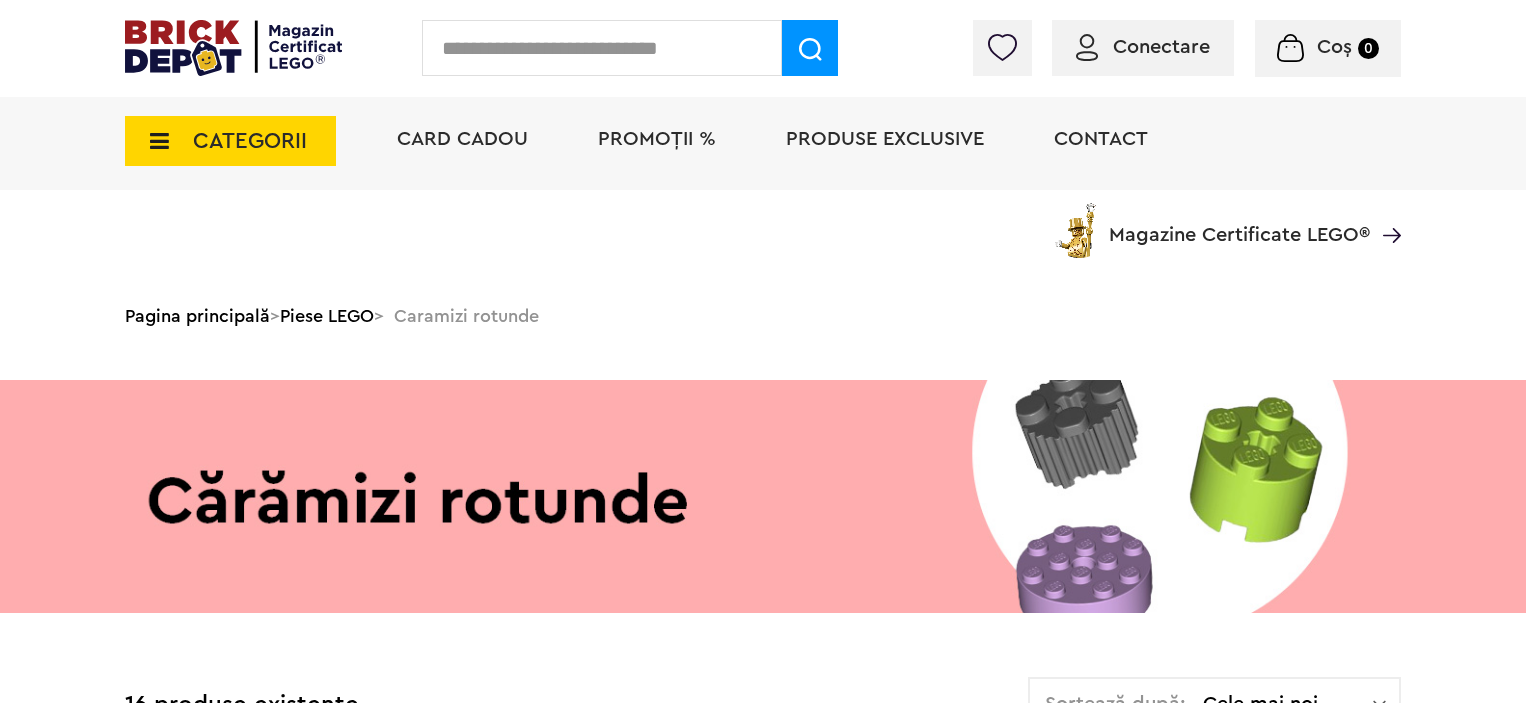 scroll, scrollTop: 452, scrollLeft: 0, axis: vertical 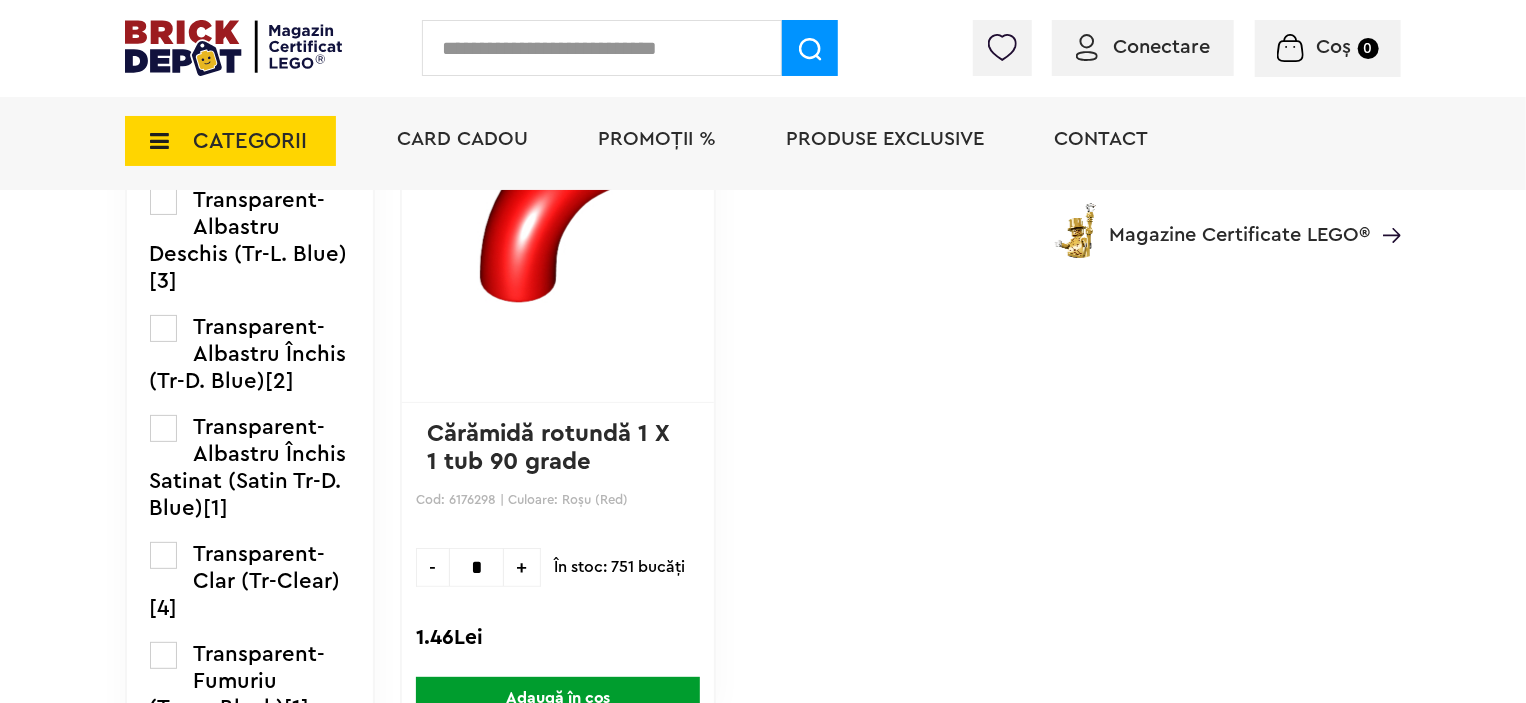 click on "CATEGORII" at bounding box center (250, 141) 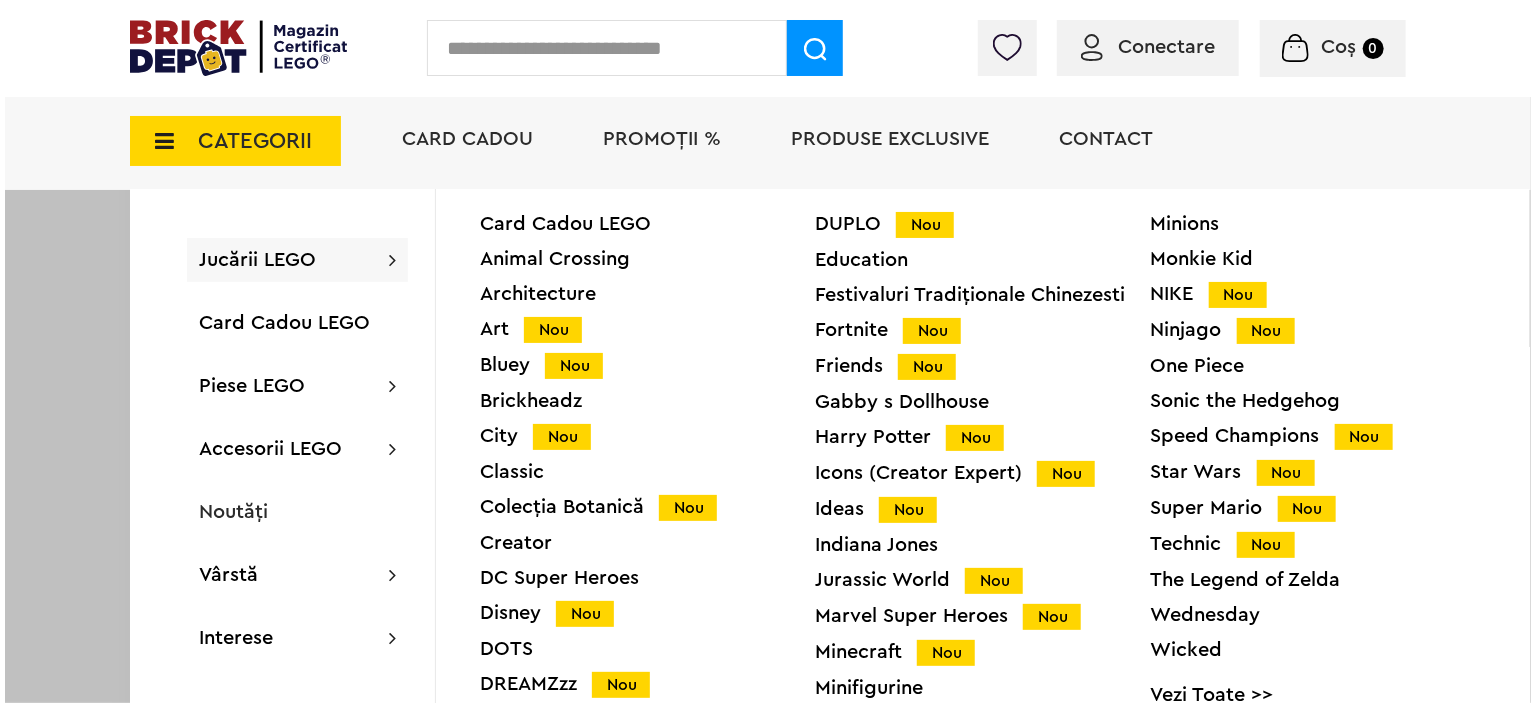 scroll, scrollTop: 3888, scrollLeft: 0, axis: vertical 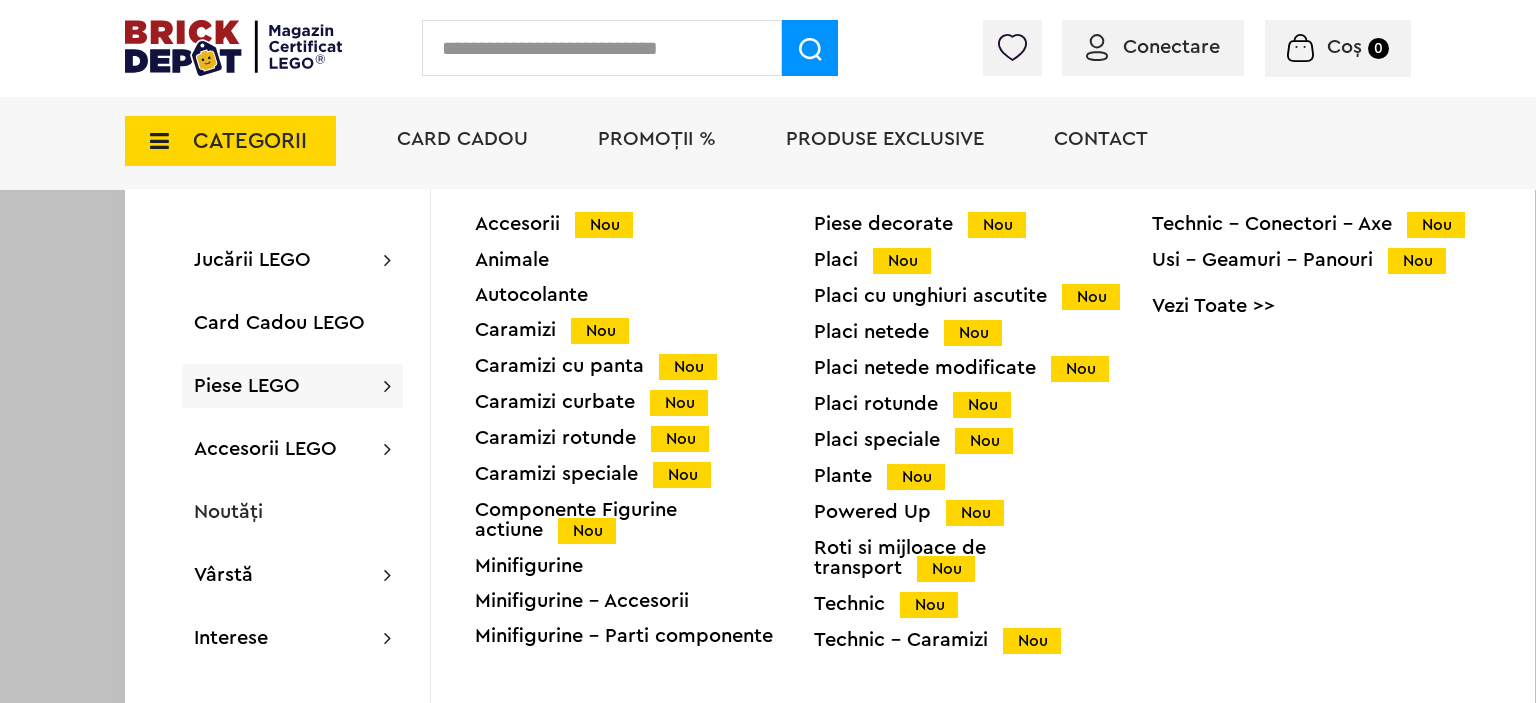 click on "Vezi Toate >>" at bounding box center [1321, 306] 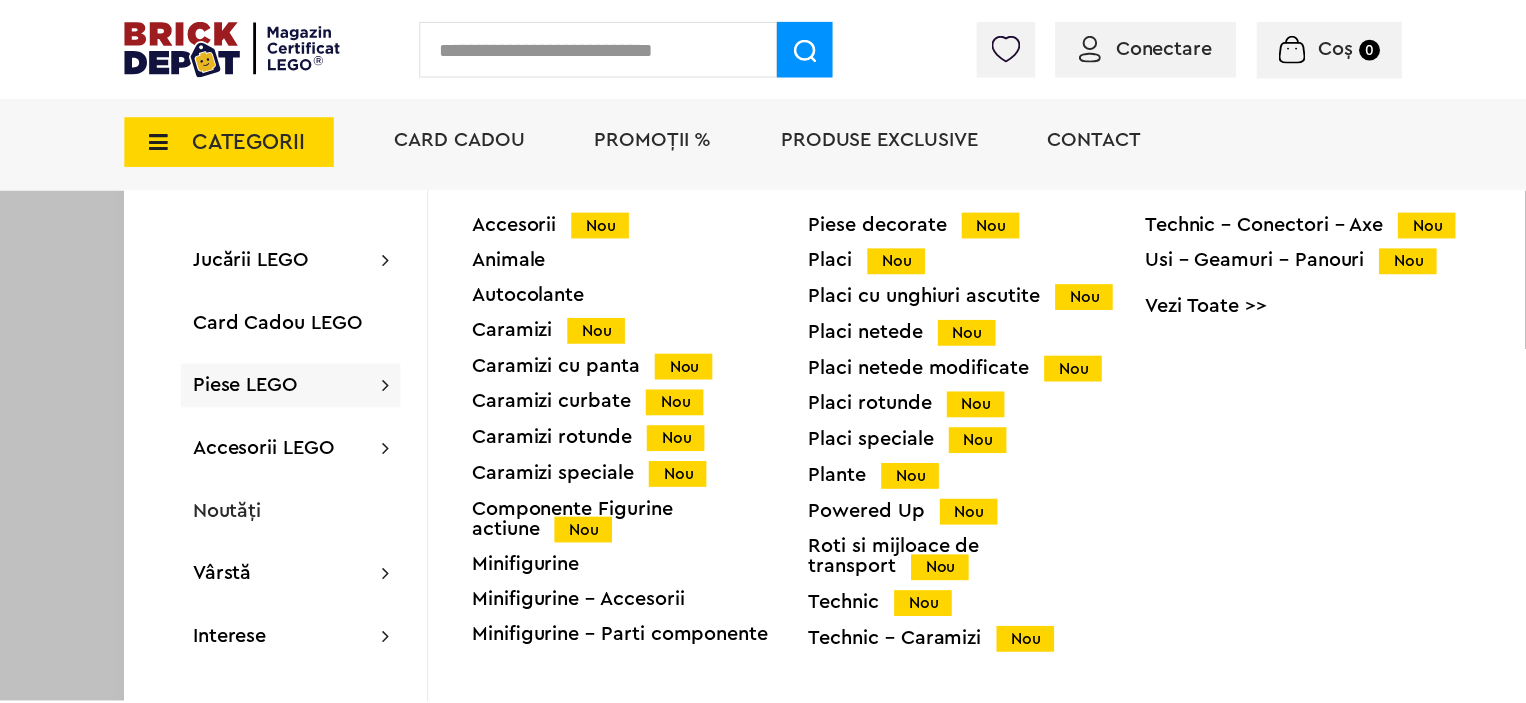 scroll, scrollTop: 3886, scrollLeft: 0, axis: vertical 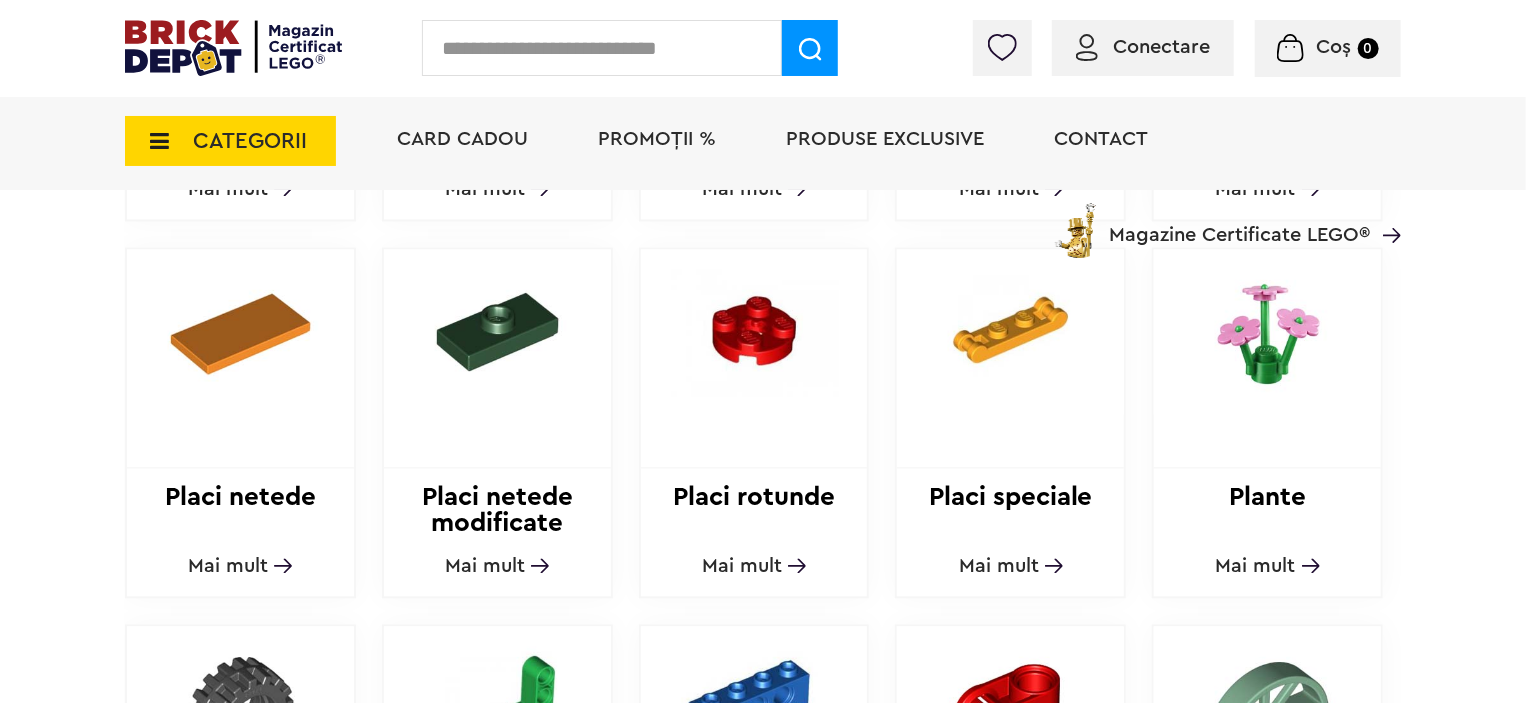 click at bounding box center (754, 332) 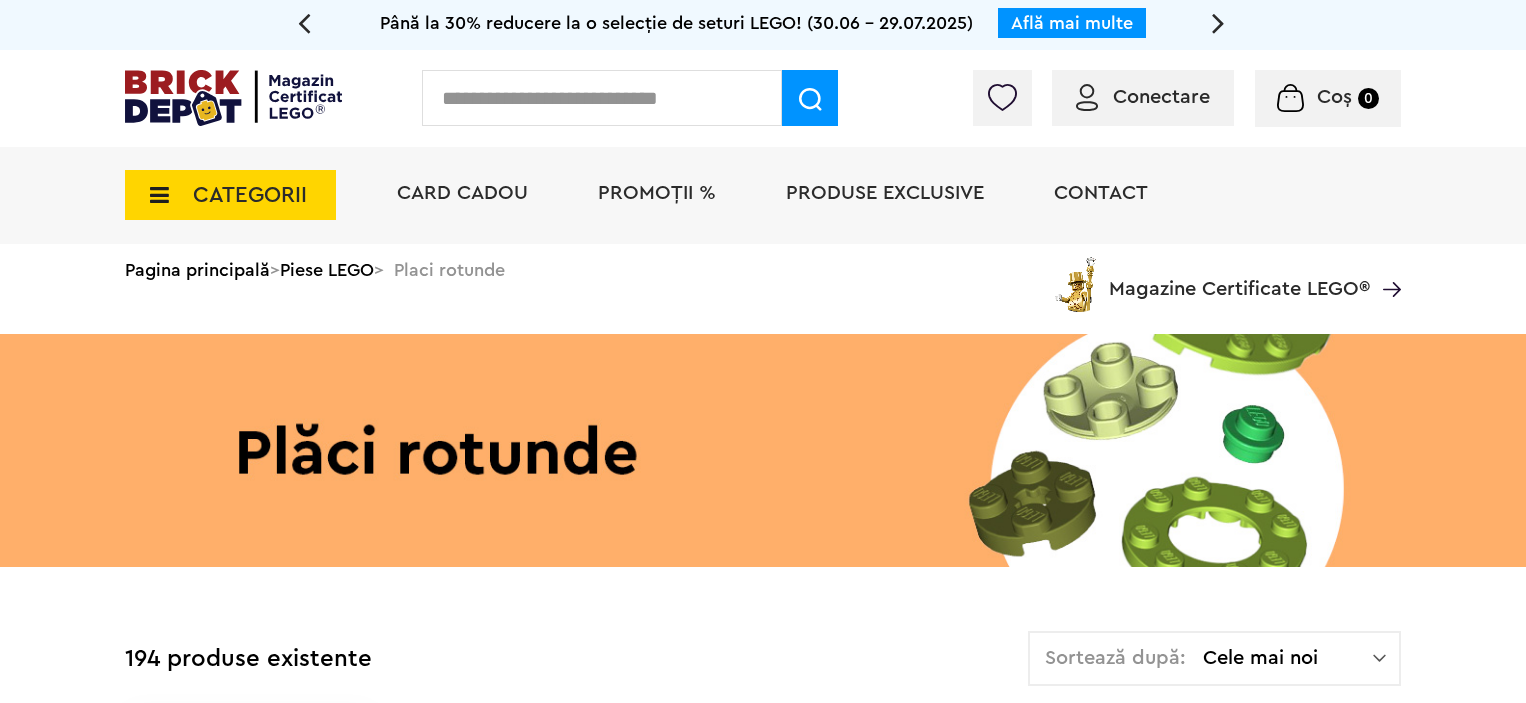 scroll, scrollTop: 0, scrollLeft: 0, axis: both 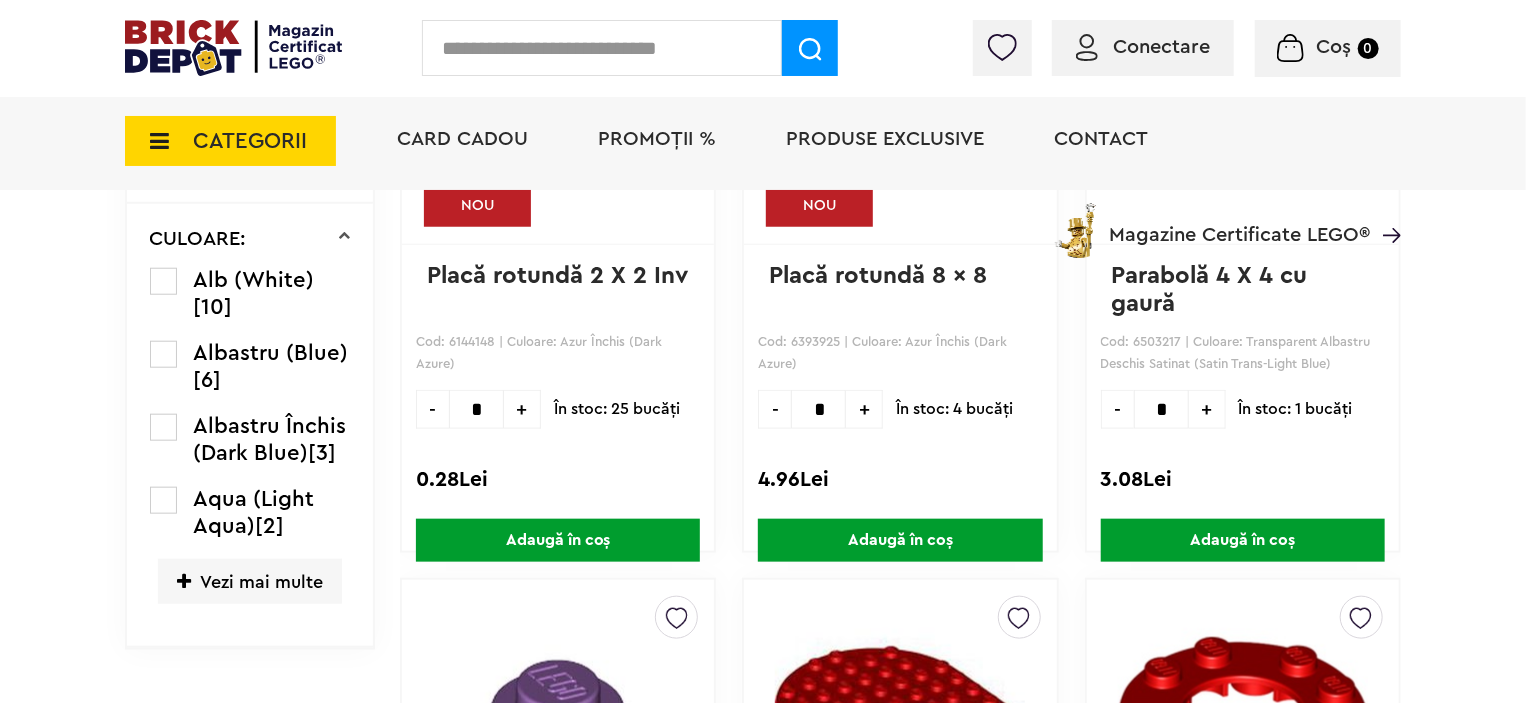 click on "Vezi mai multe" at bounding box center [250, 581] 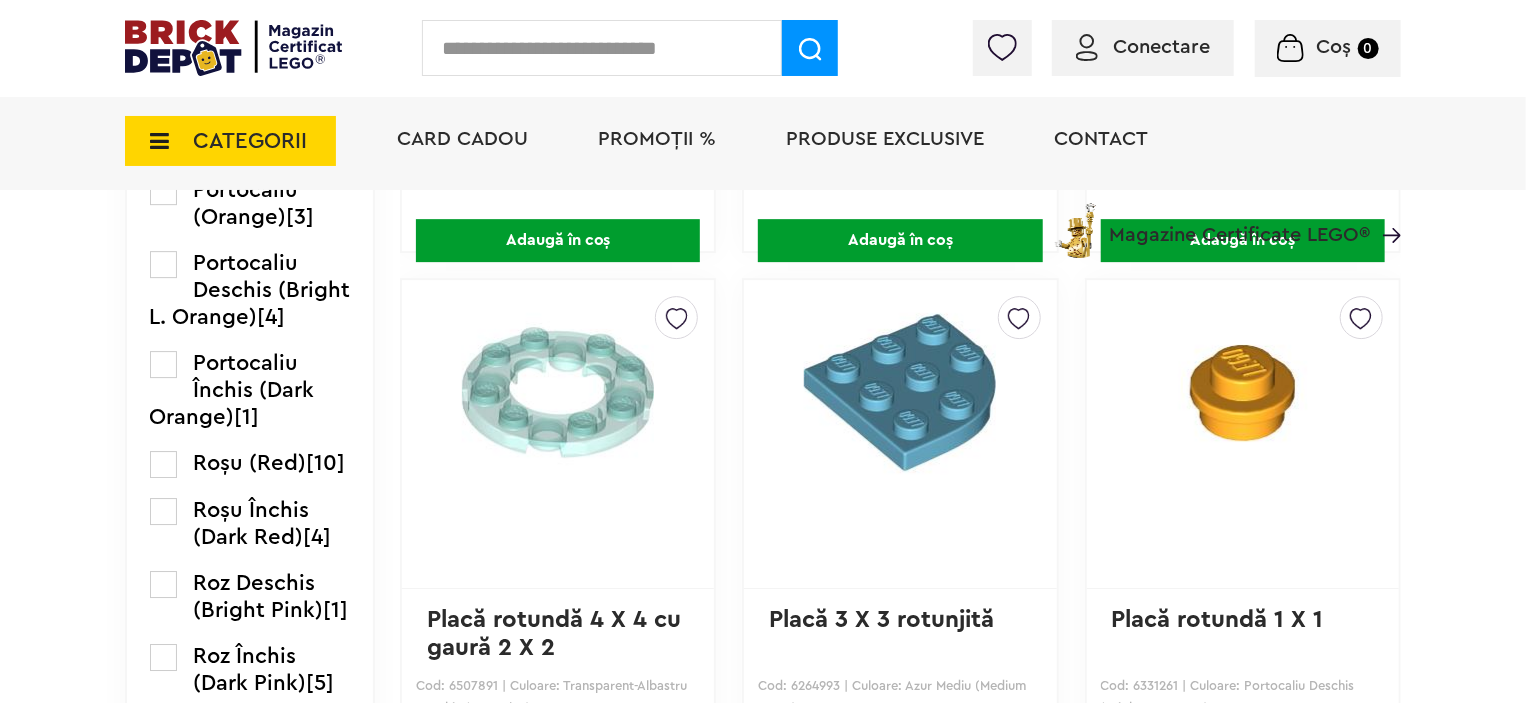 scroll, scrollTop: 3056, scrollLeft: 0, axis: vertical 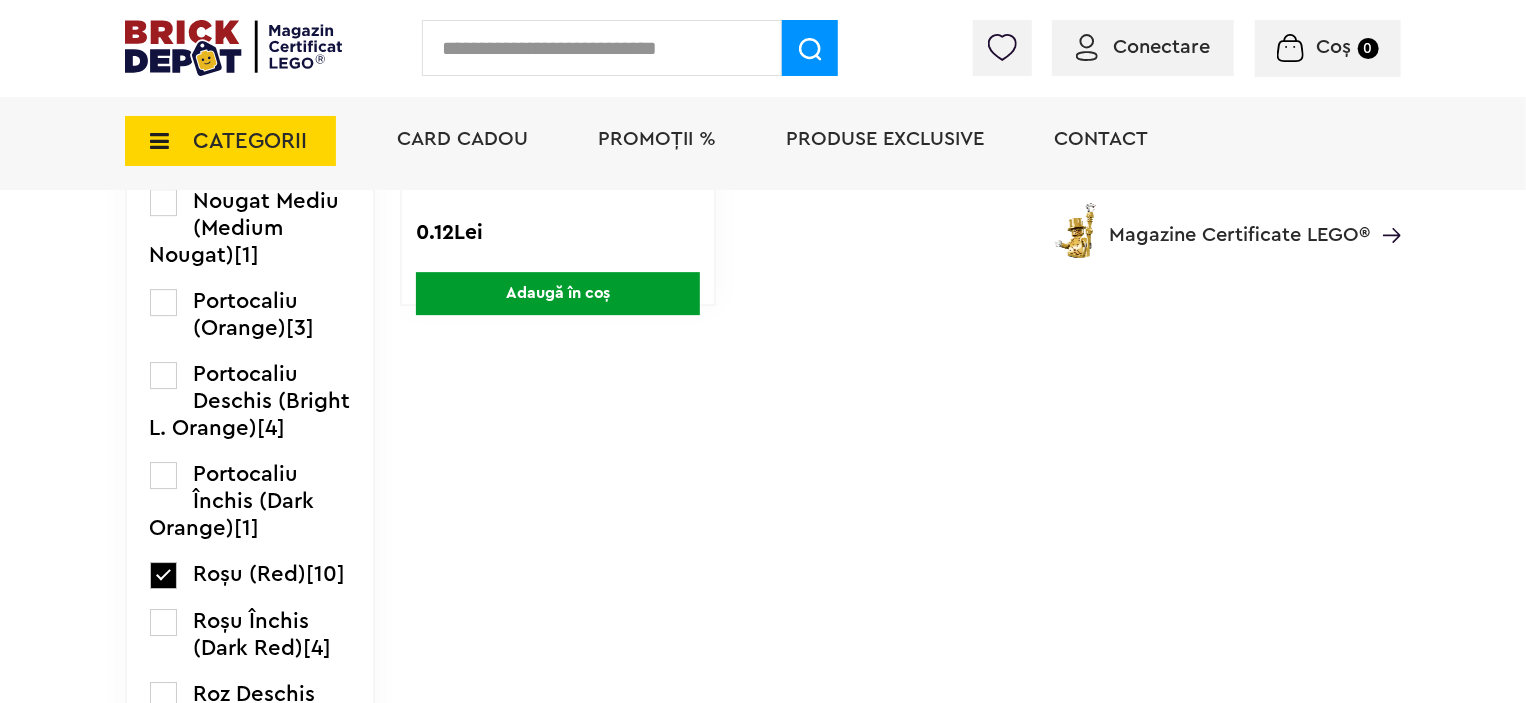 click on "CATEGORII" at bounding box center [230, 141] 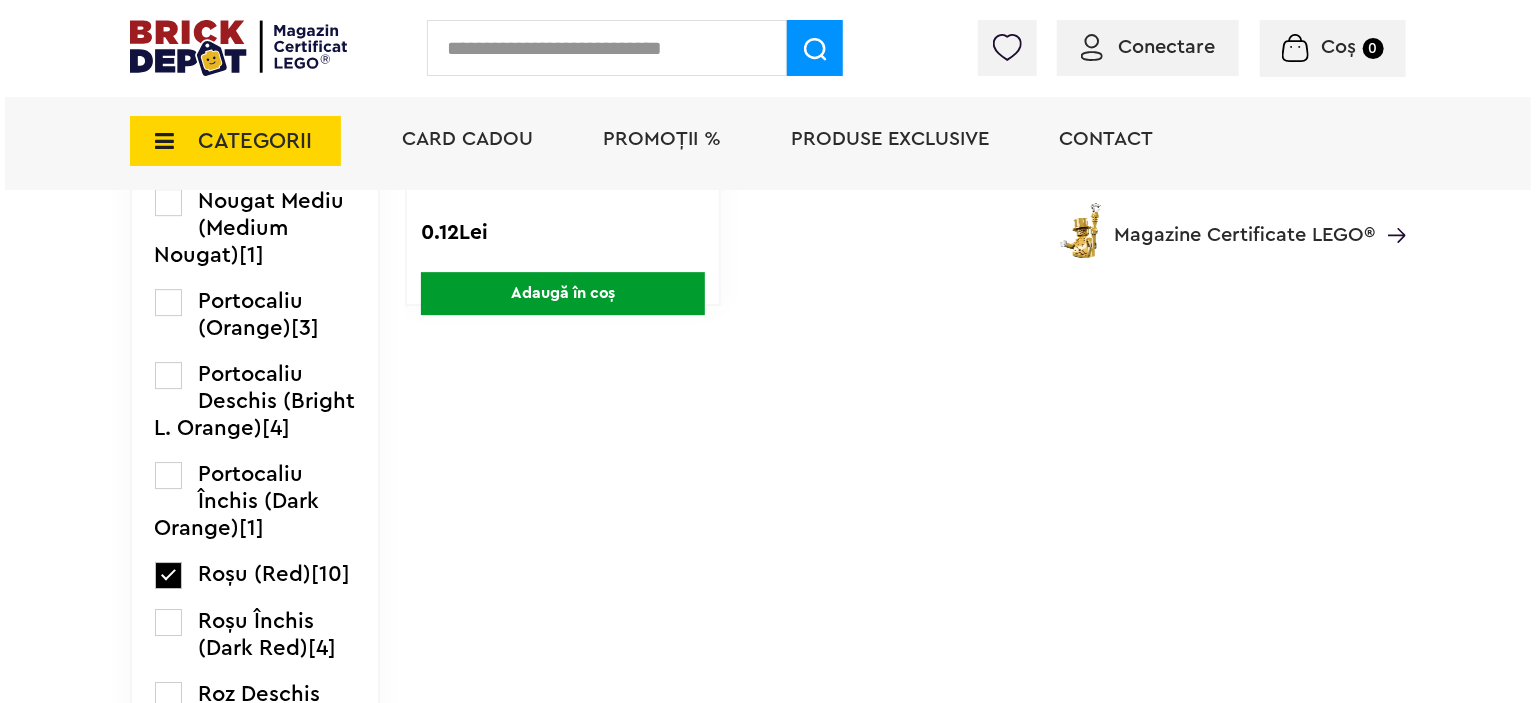 scroll, scrollTop: 3004, scrollLeft: 0, axis: vertical 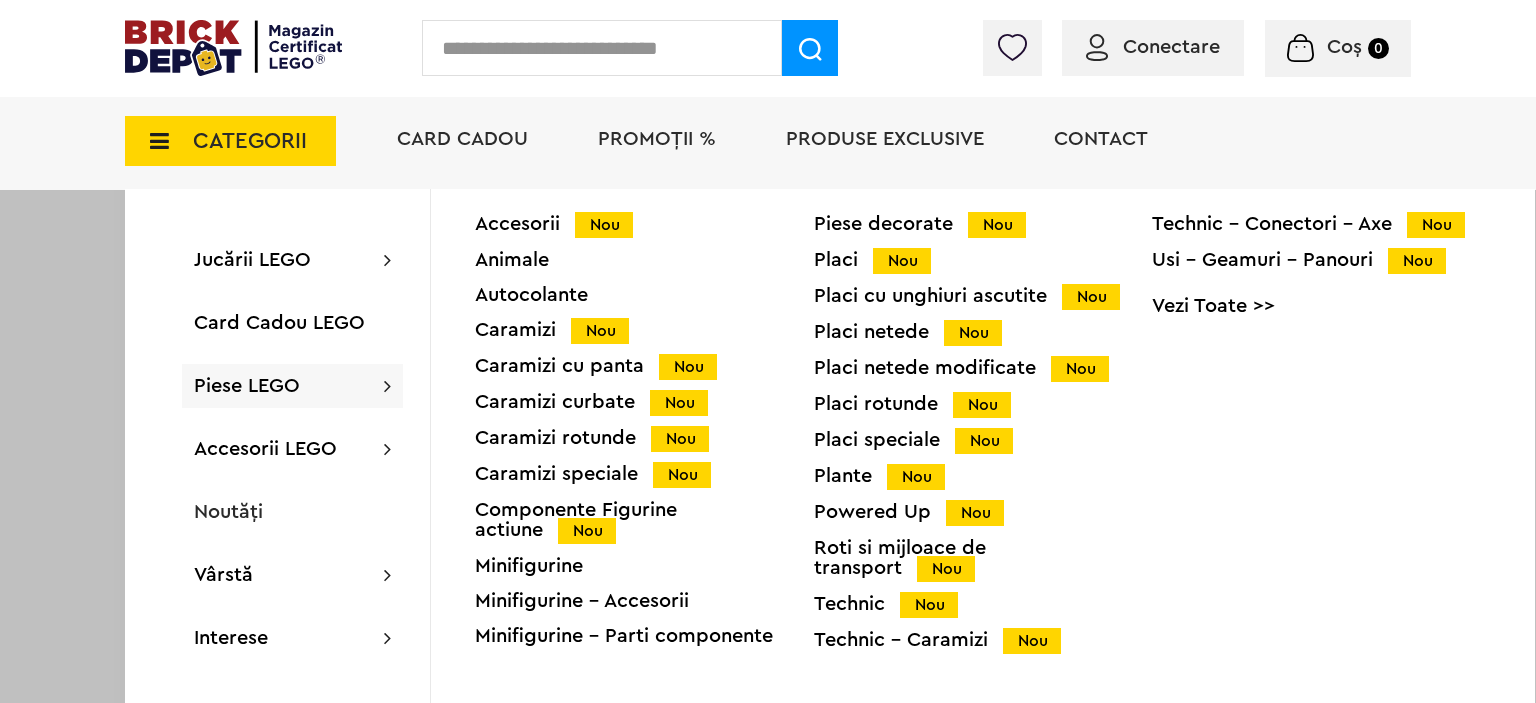 click on "Vezi Toate >>" at bounding box center (1321, 306) 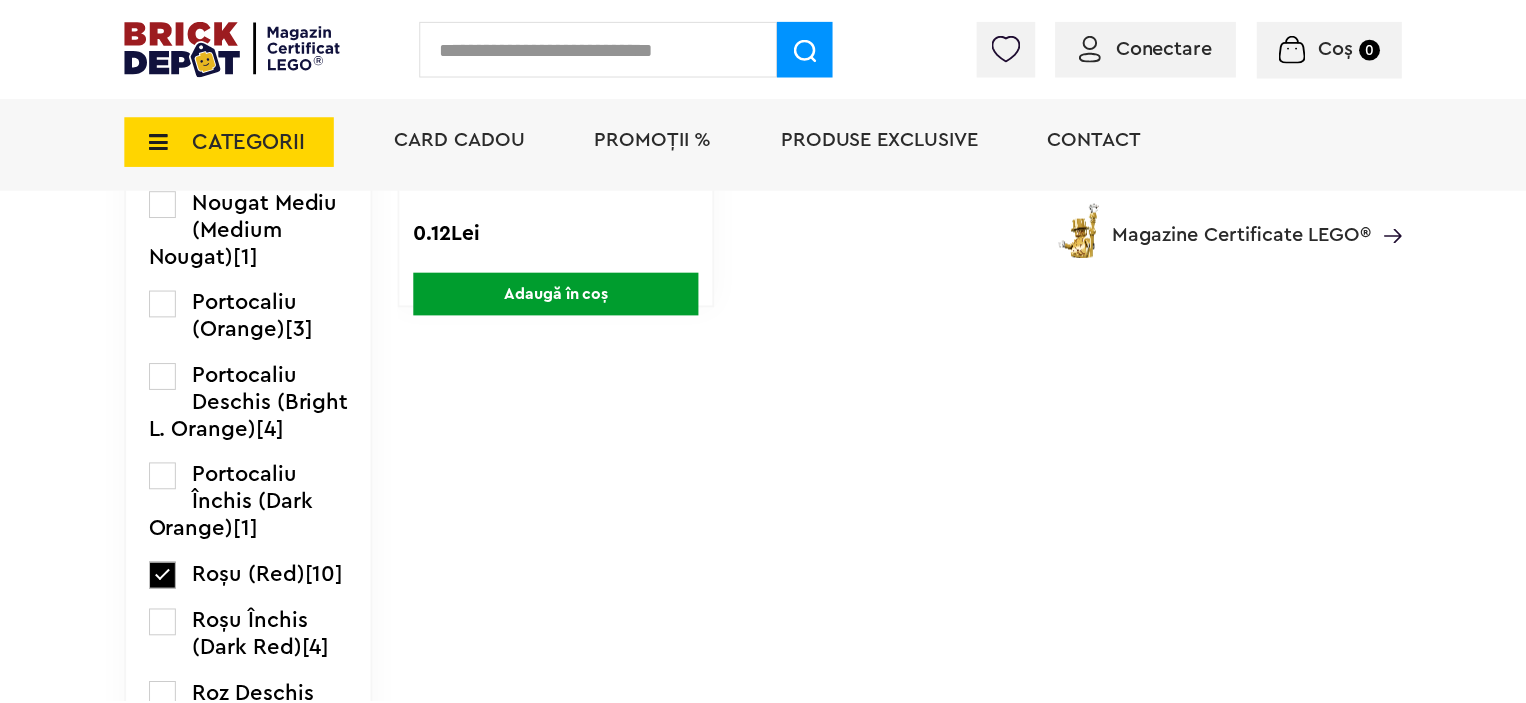 scroll, scrollTop: 3003, scrollLeft: 0, axis: vertical 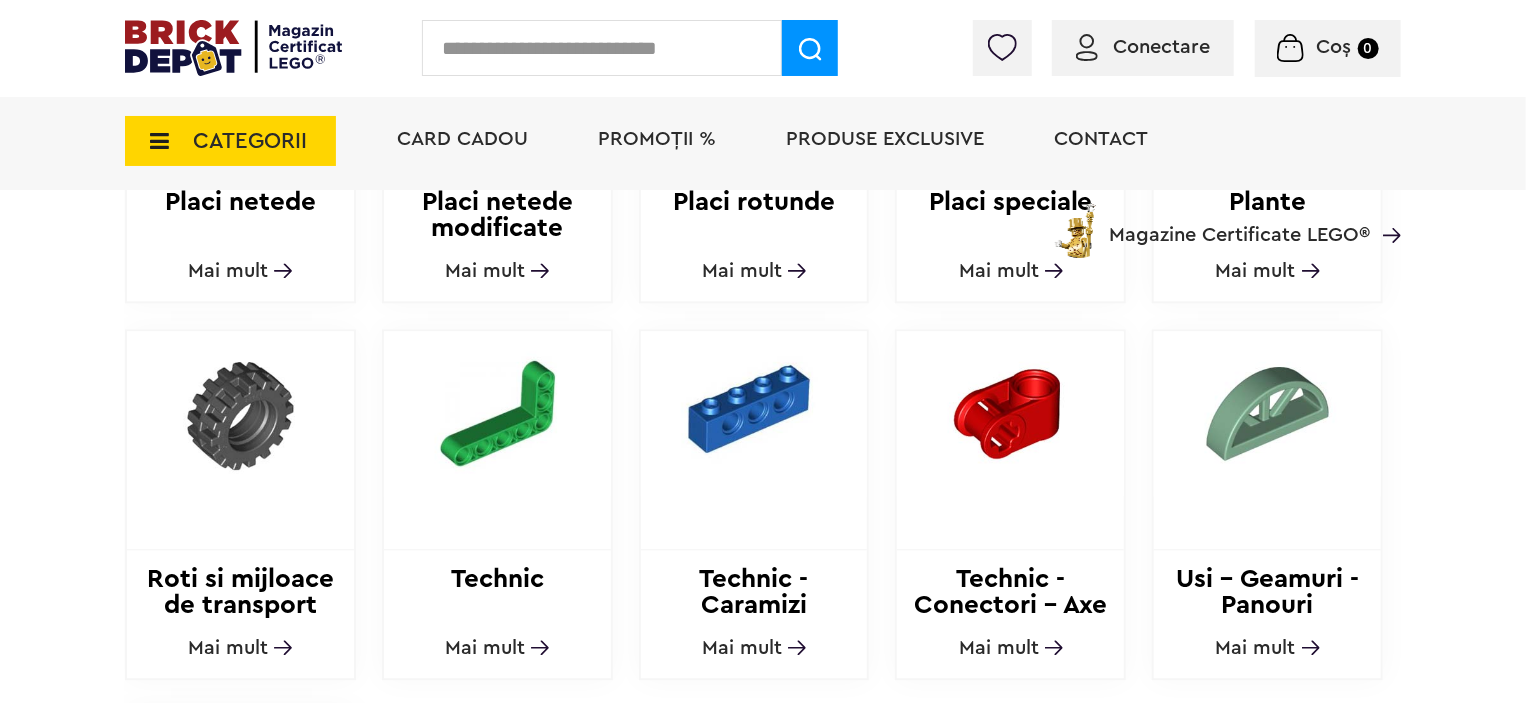 click at bounding box center [497, 413] 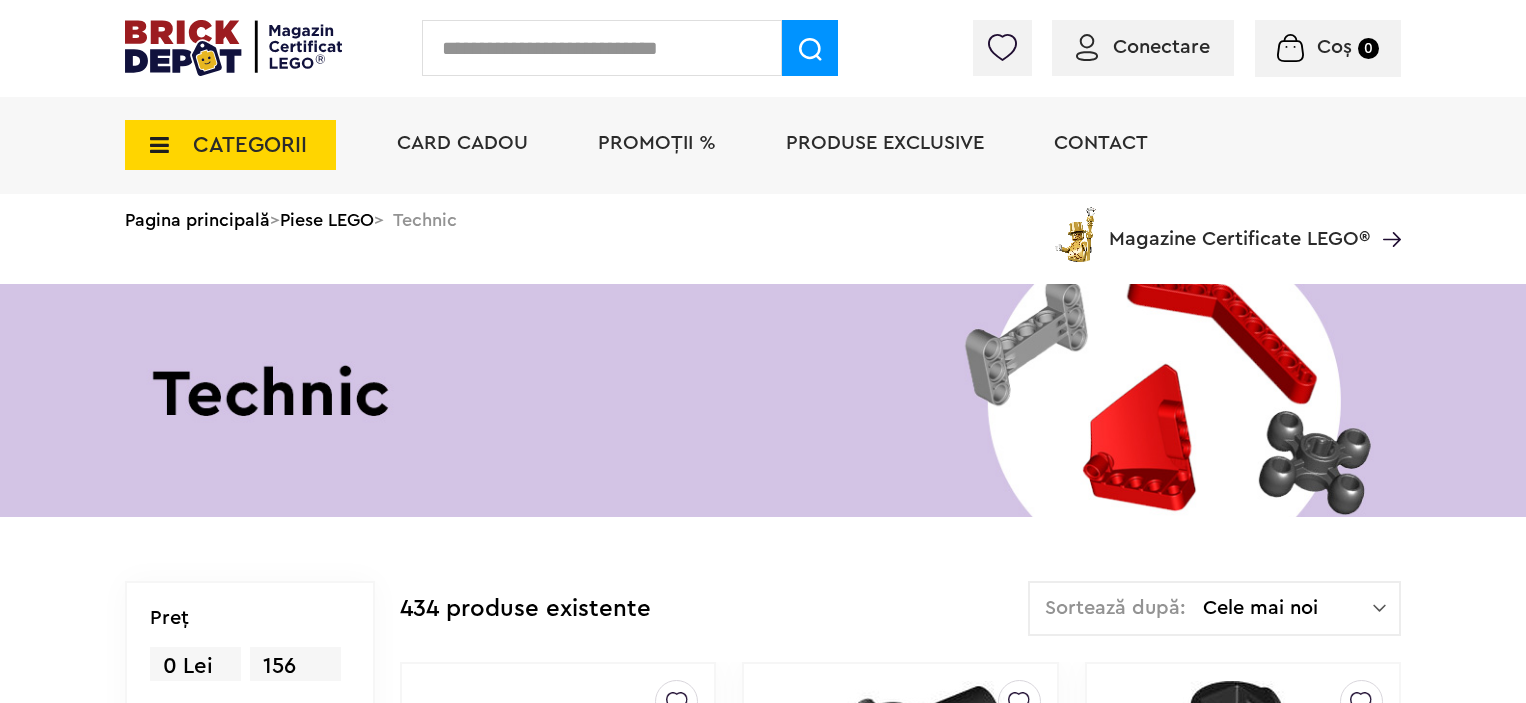 scroll, scrollTop: 464, scrollLeft: 0, axis: vertical 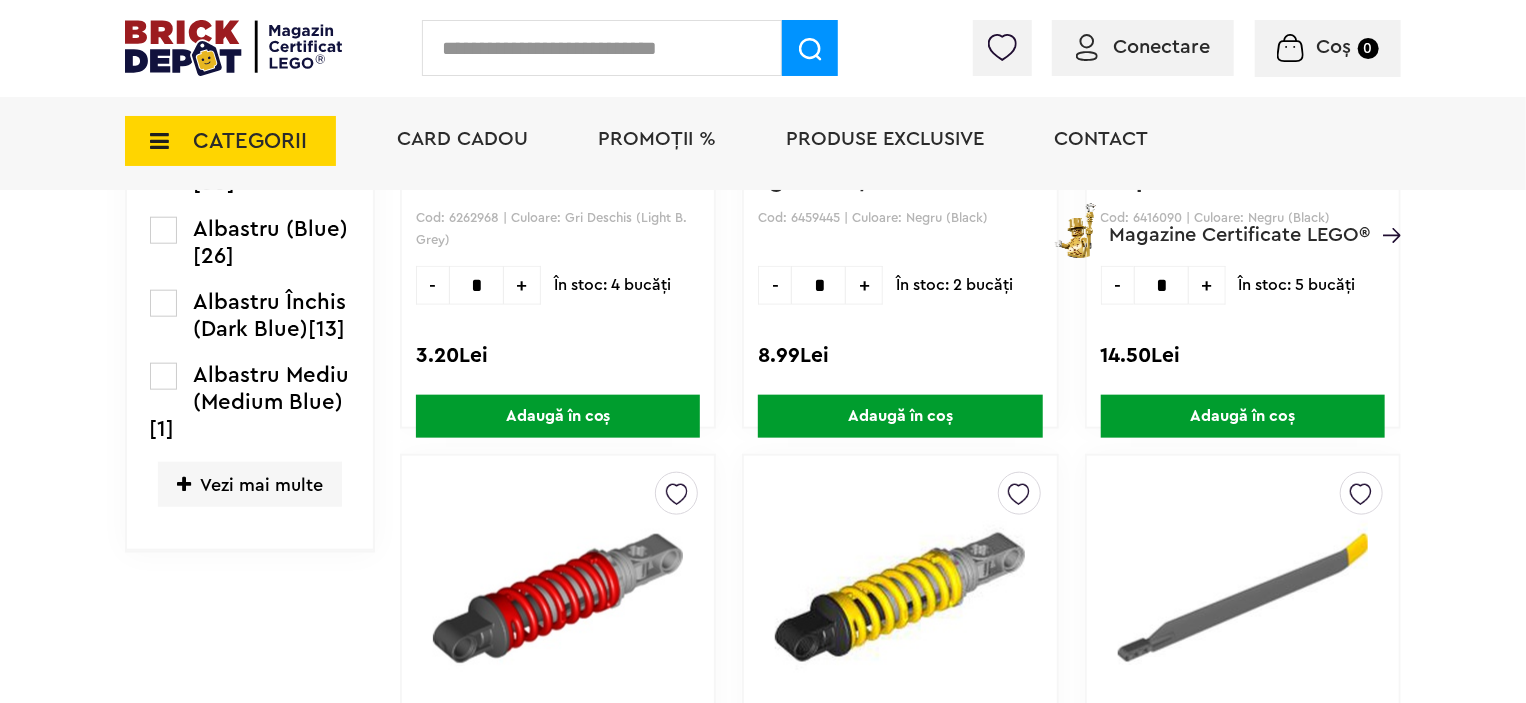 click on "Vezi mai multe" at bounding box center (250, 484) 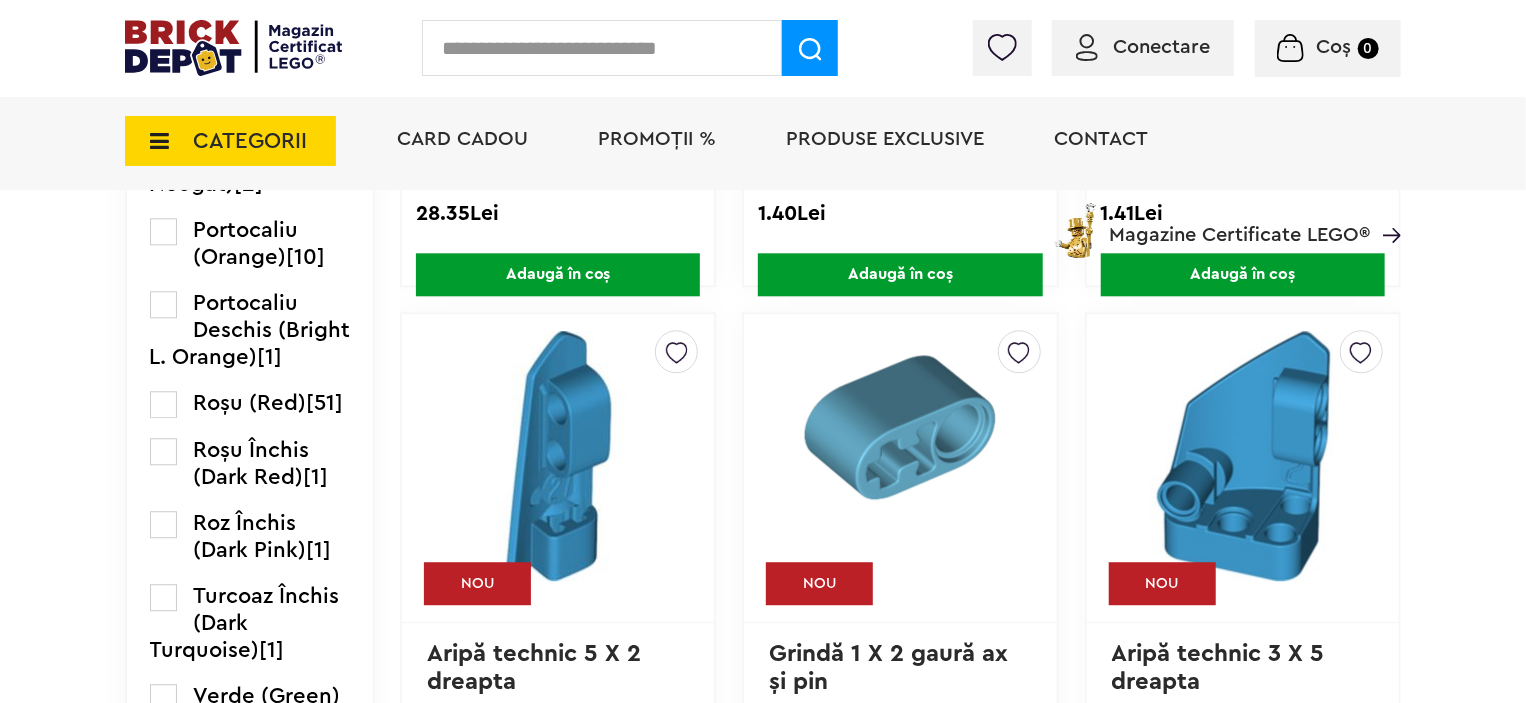 scroll, scrollTop: 2402, scrollLeft: 0, axis: vertical 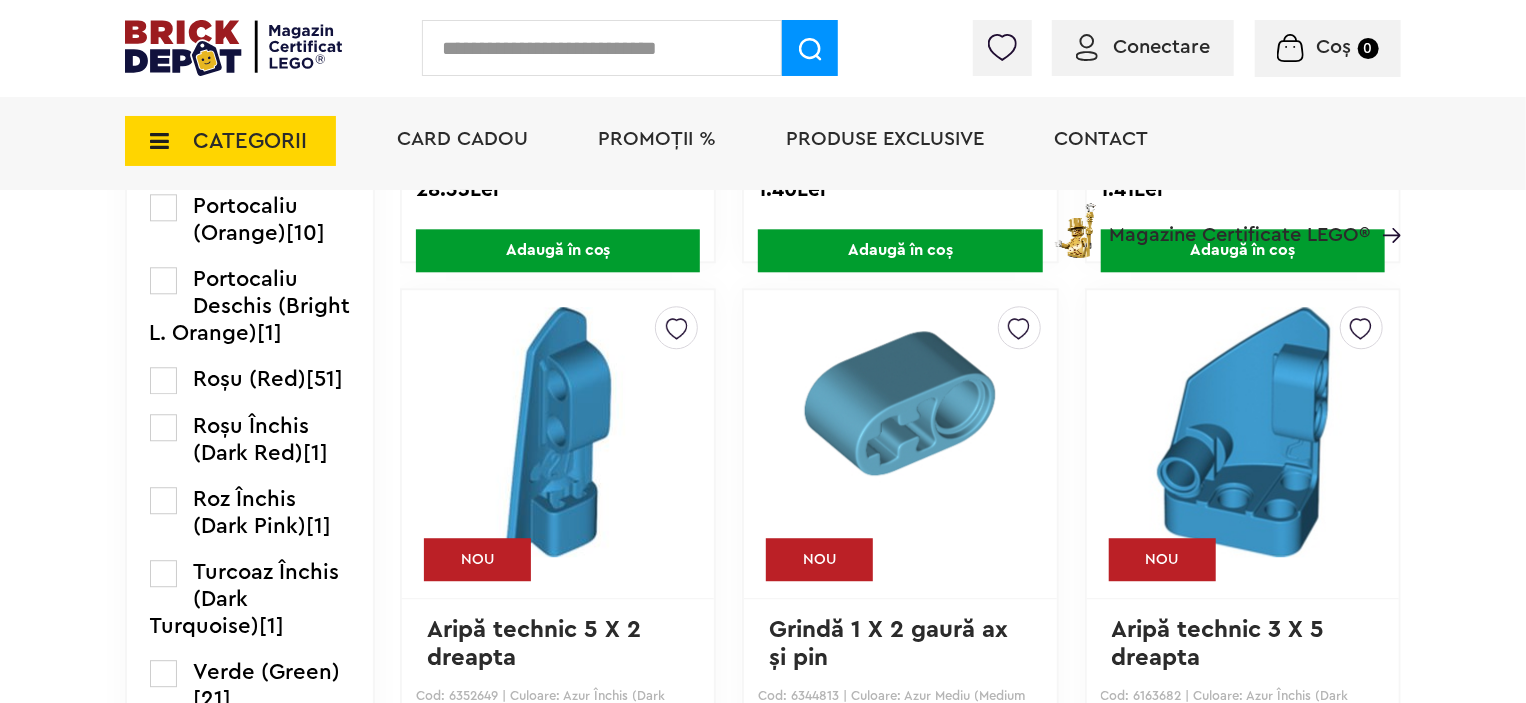 click at bounding box center [163, 380] 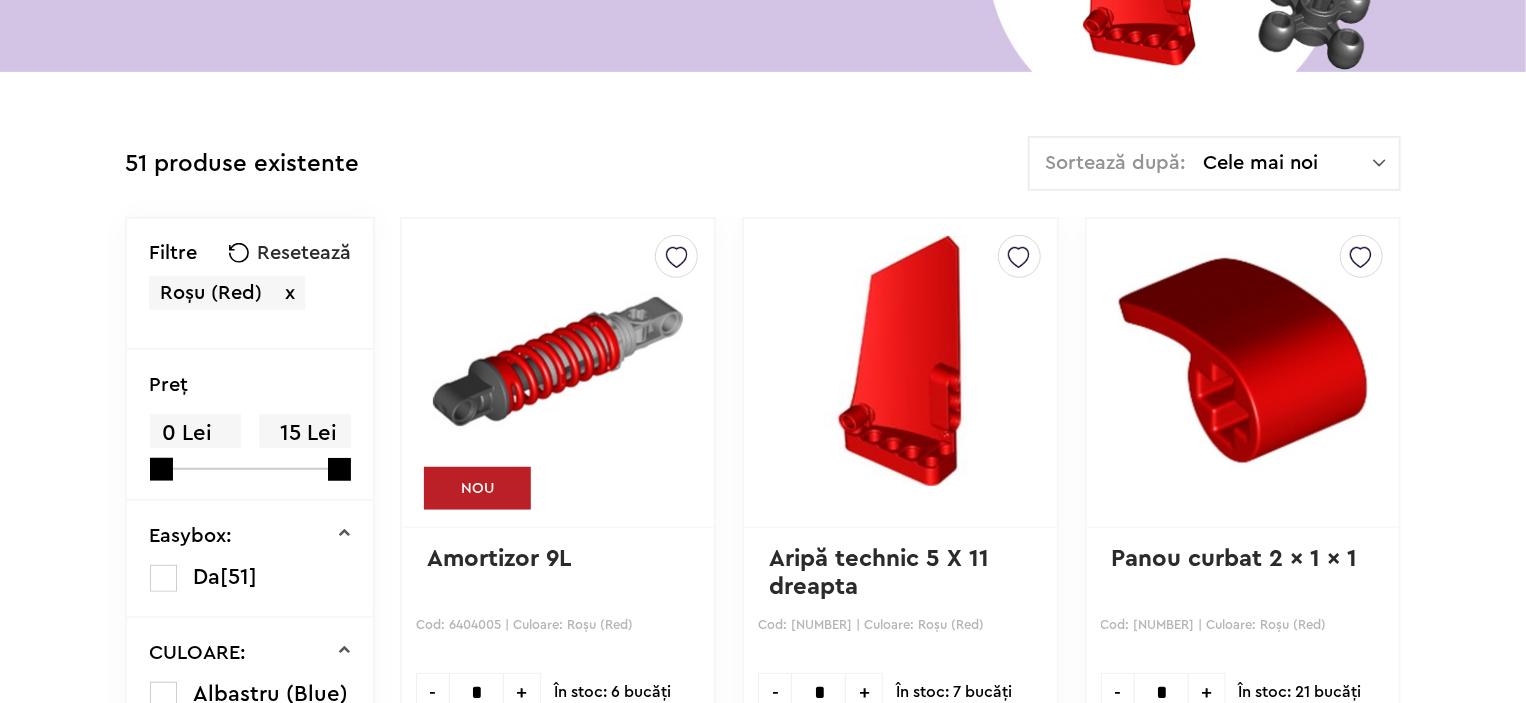 scroll, scrollTop: 0, scrollLeft: 0, axis: both 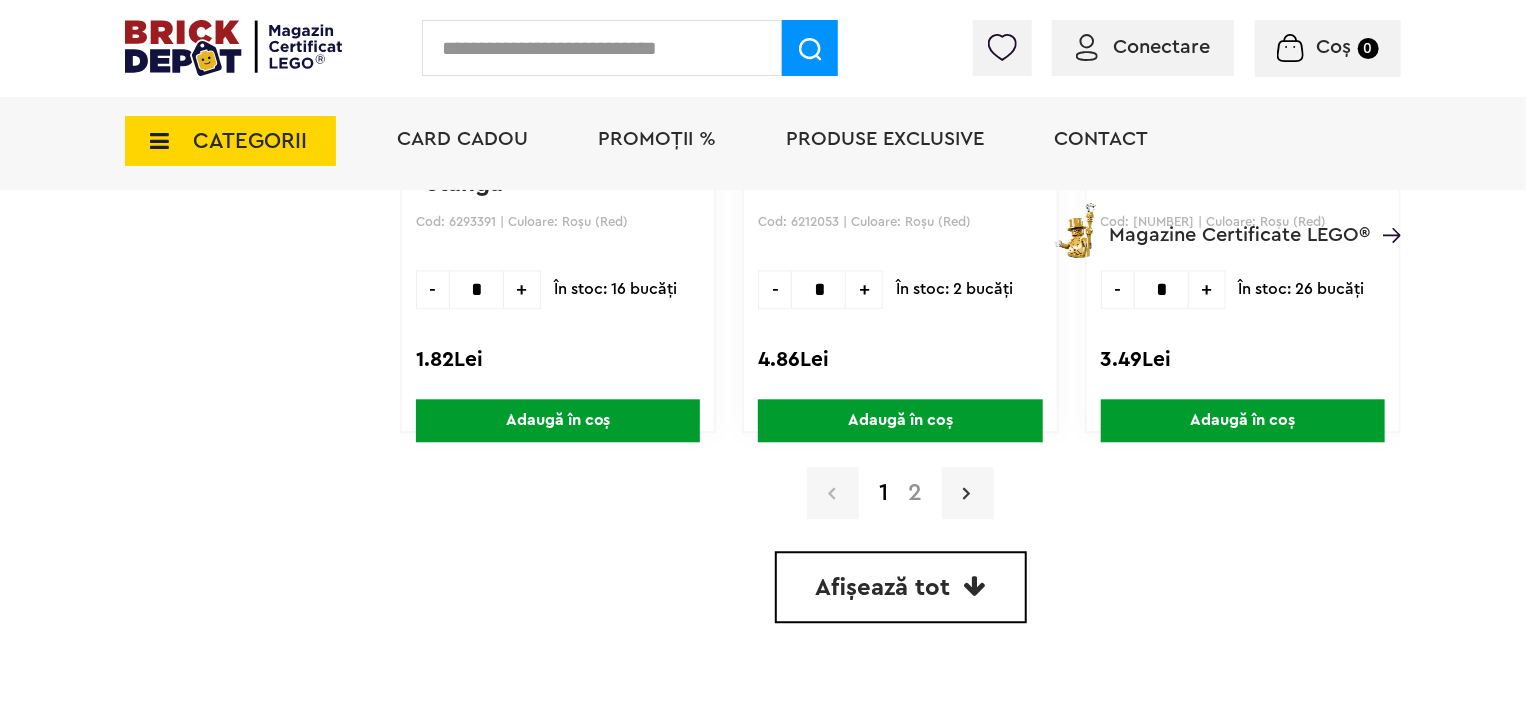 click at bounding box center [968, 493] 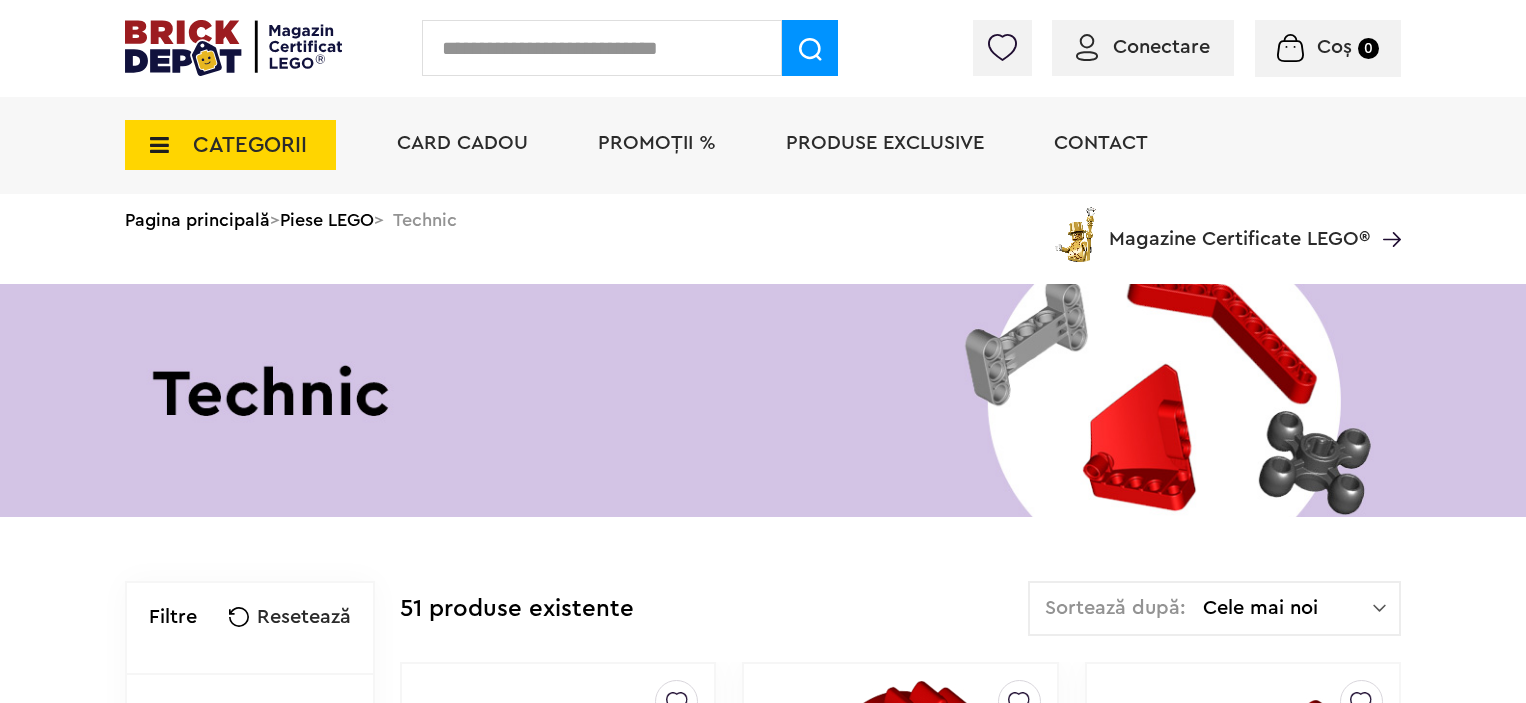 scroll, scrollTop: 628, scrollLeft: 0, axis: vertical 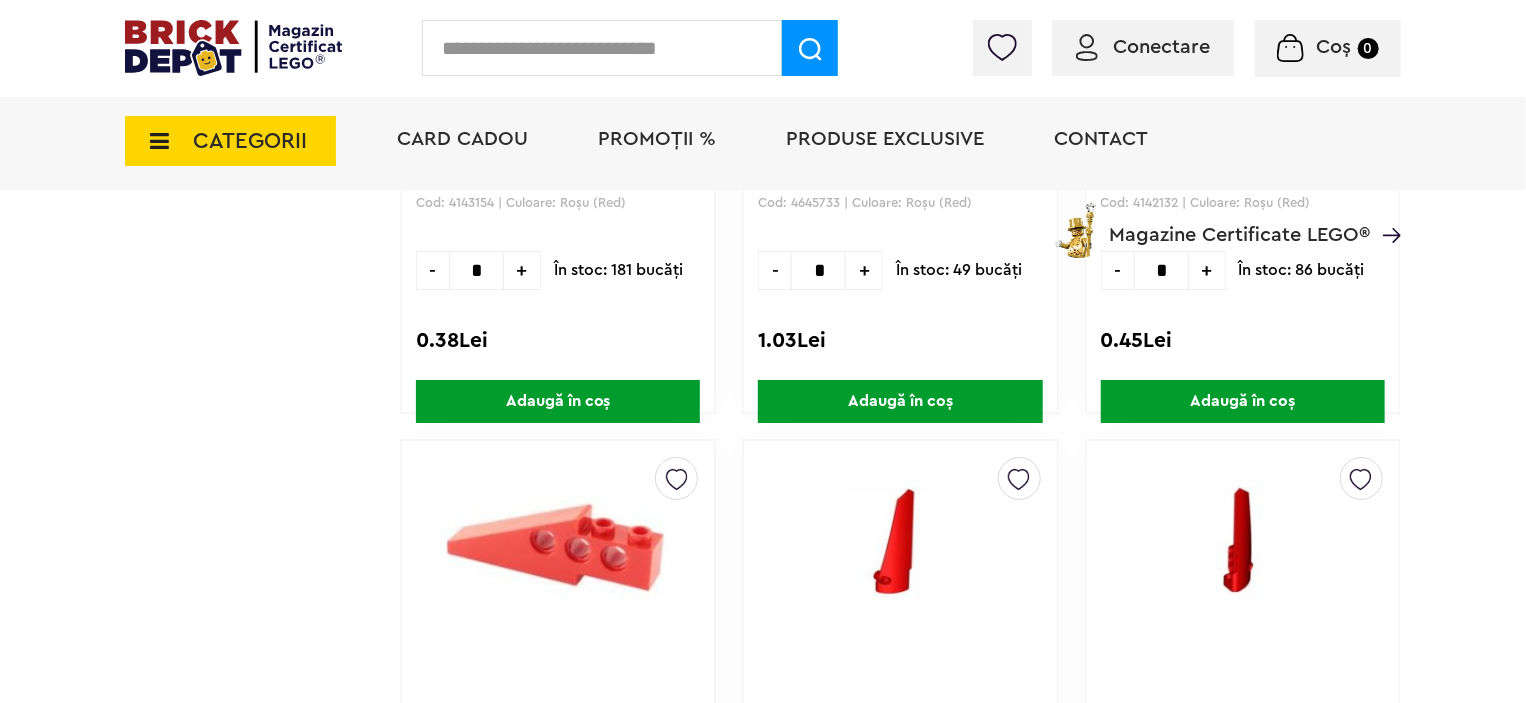 click at bounding box center (602, 48) 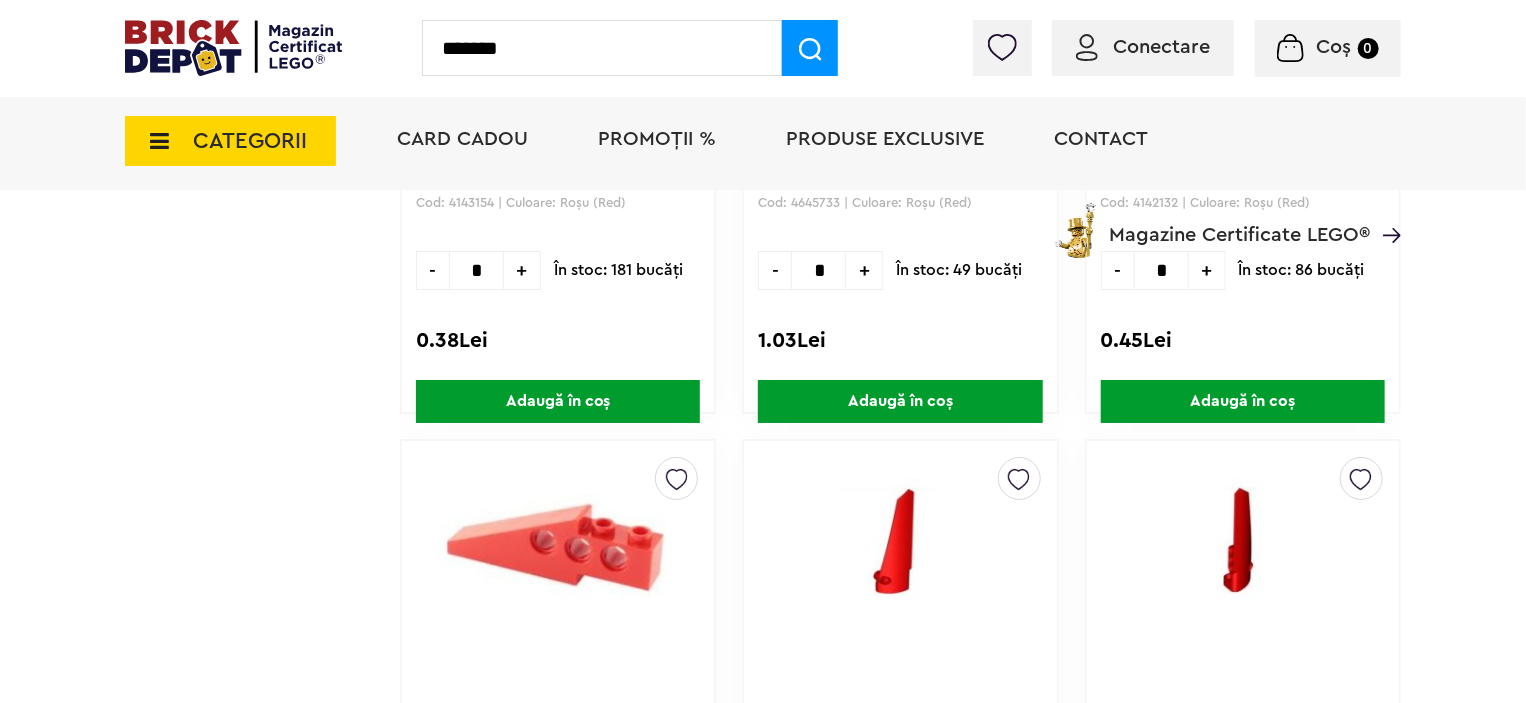 type on "*******" 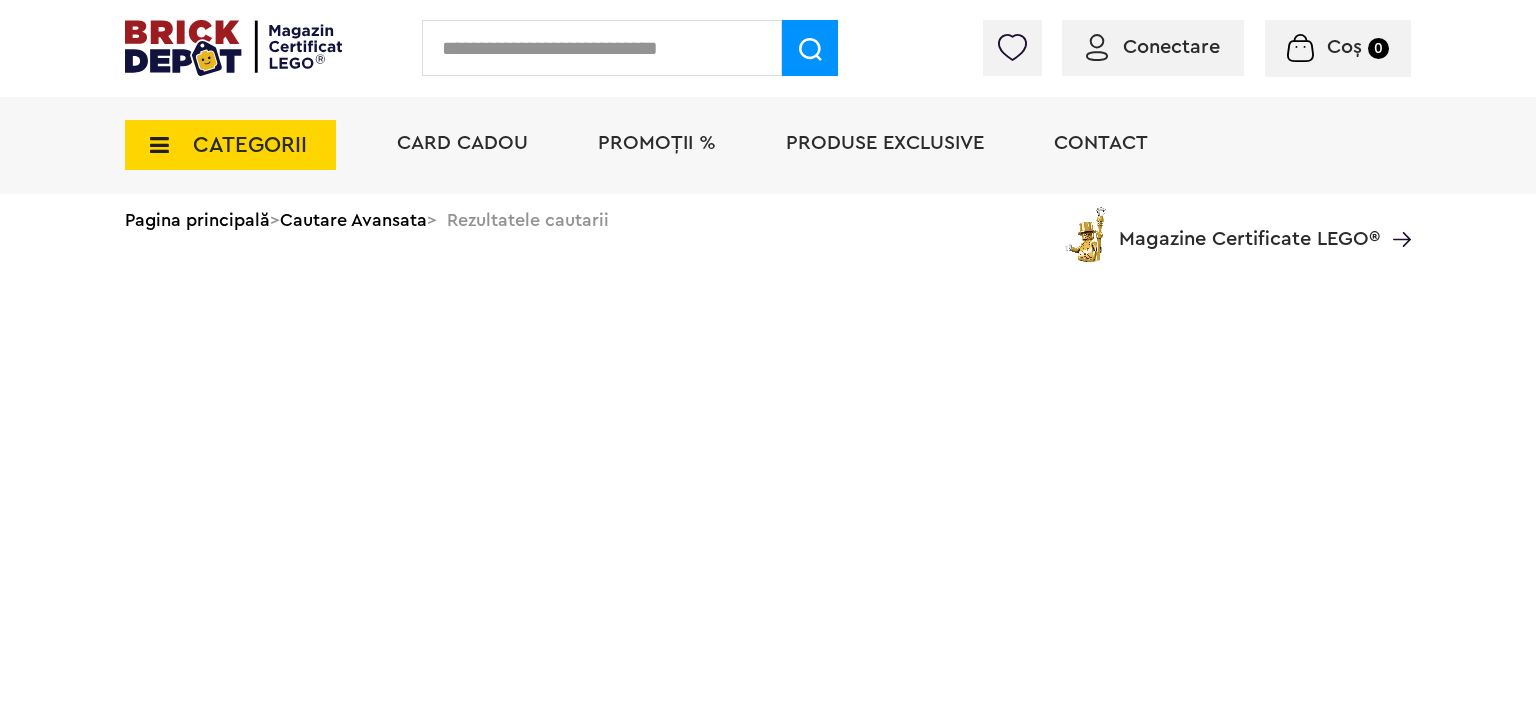 scroll, scrollTop: 0, scrollLeft: 0, axis: both 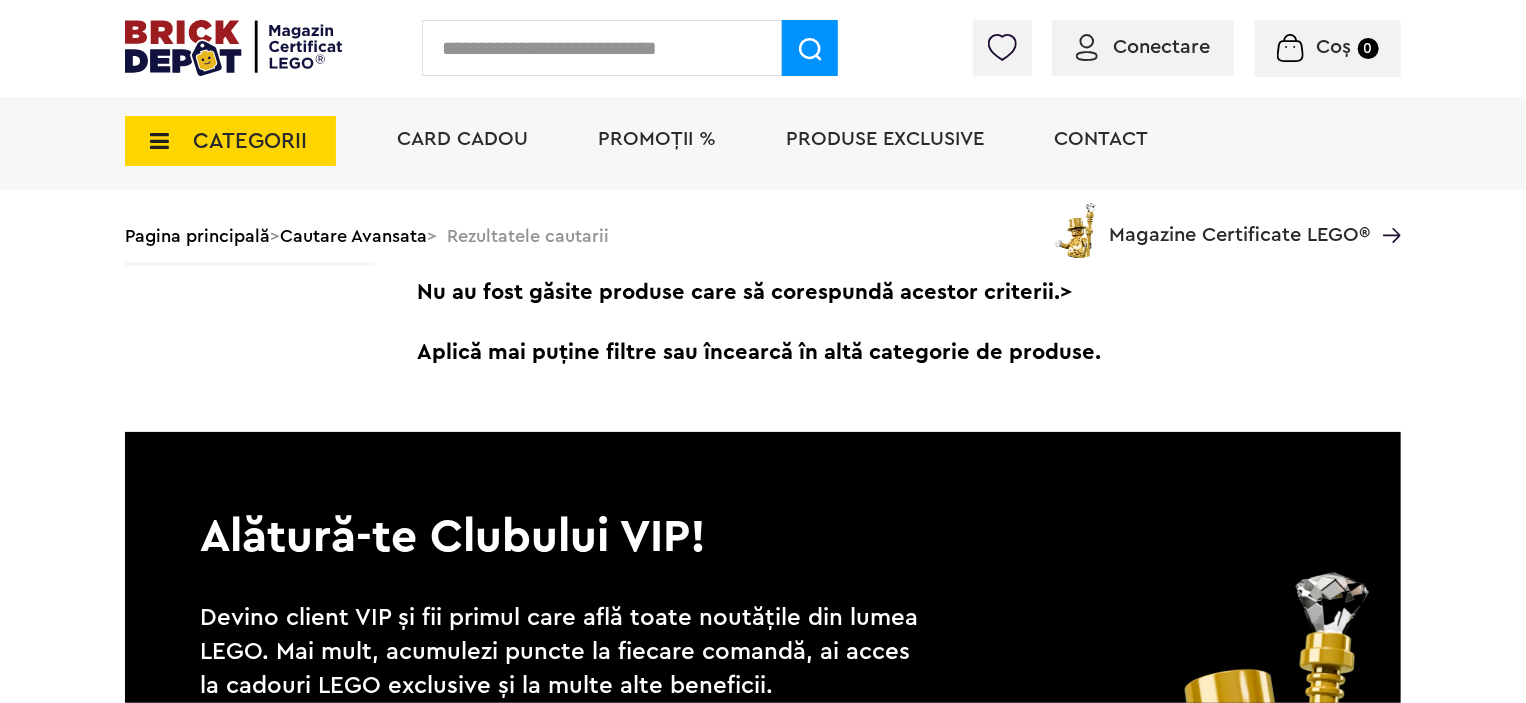click on "CATEGORII" at bounding box center (250, 141) 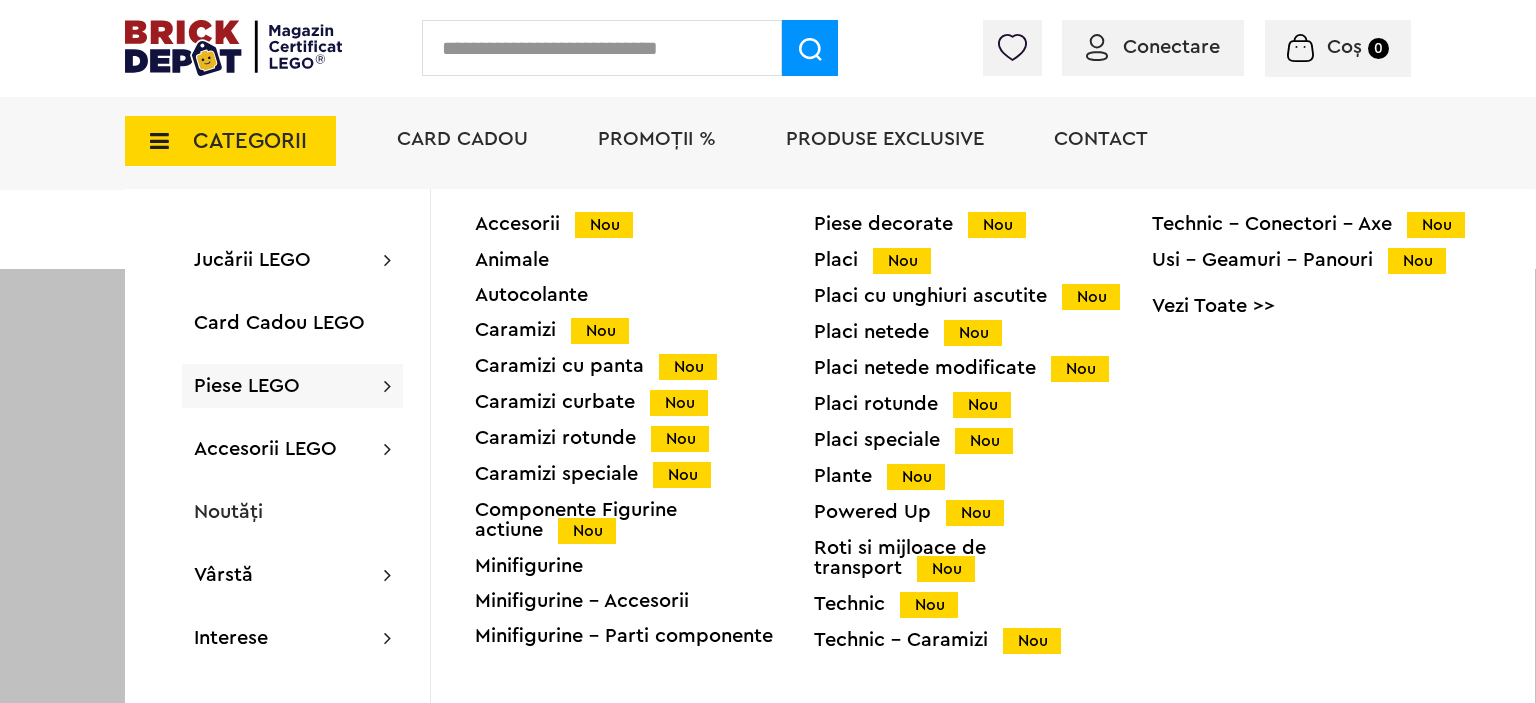 click on "Vezi Toate >>" at bounding box center [1321, 306] 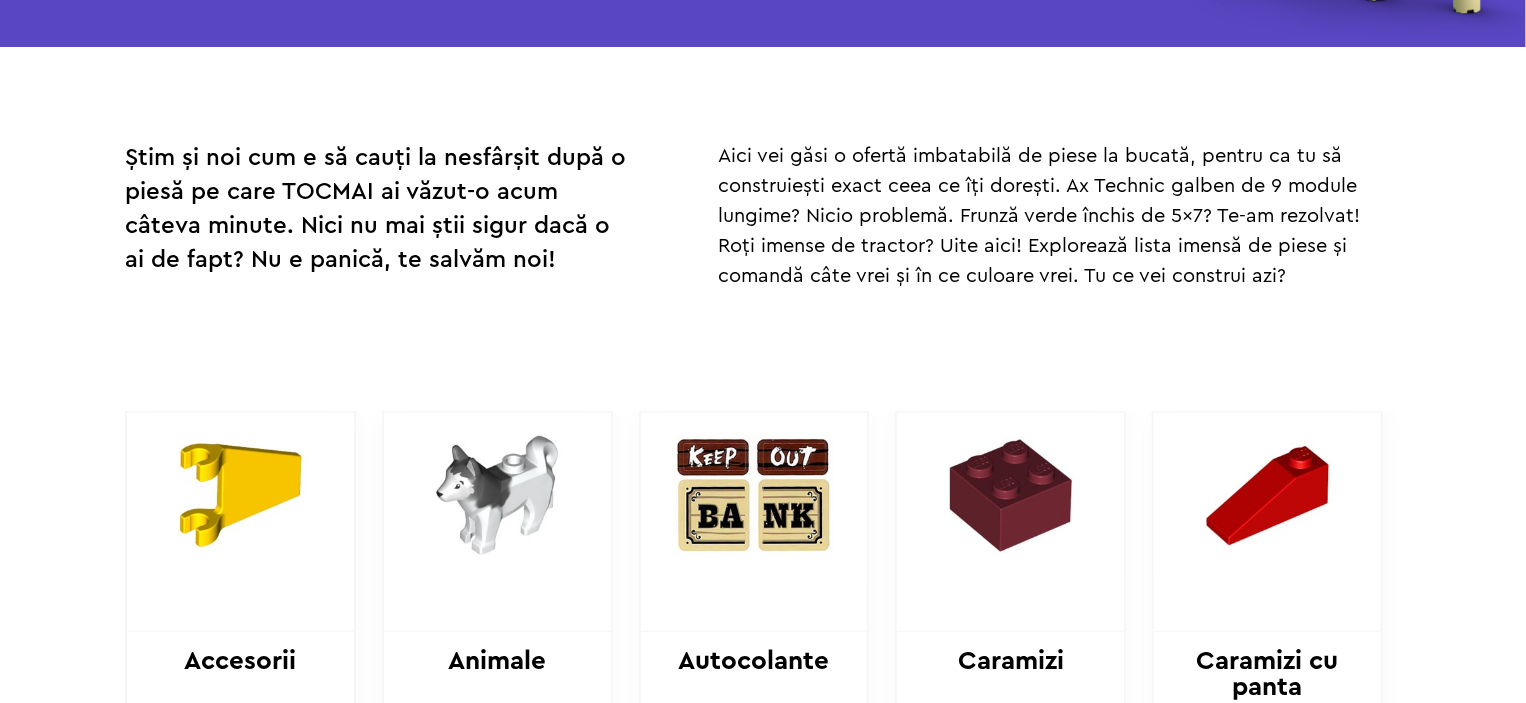 scroll, scrollTop: 0, scrollLeft: 0, axis: both 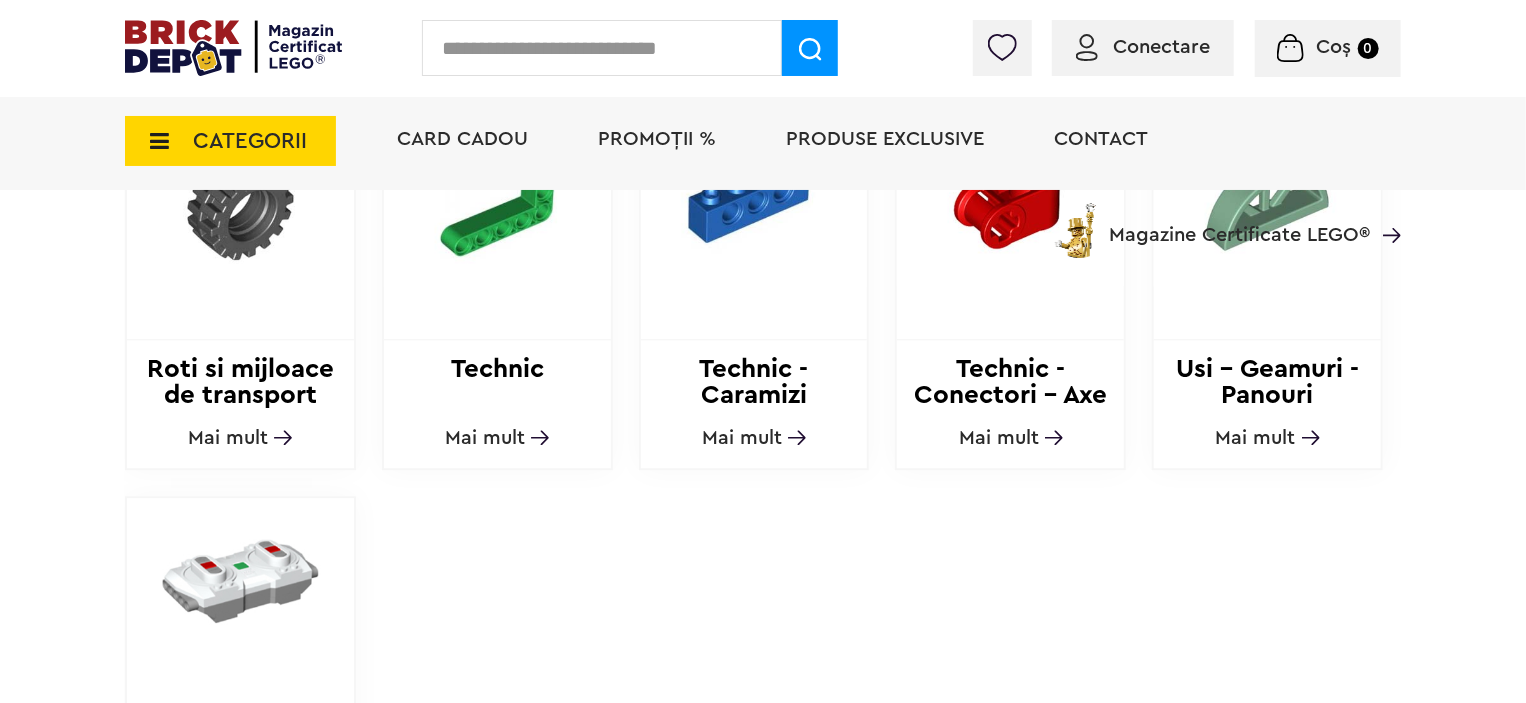 click on "Card Cadou    PROMOȚII %    Produse exclusive    Contact    Magazine Certificate LEGO®" at bounding box center (889, 175) 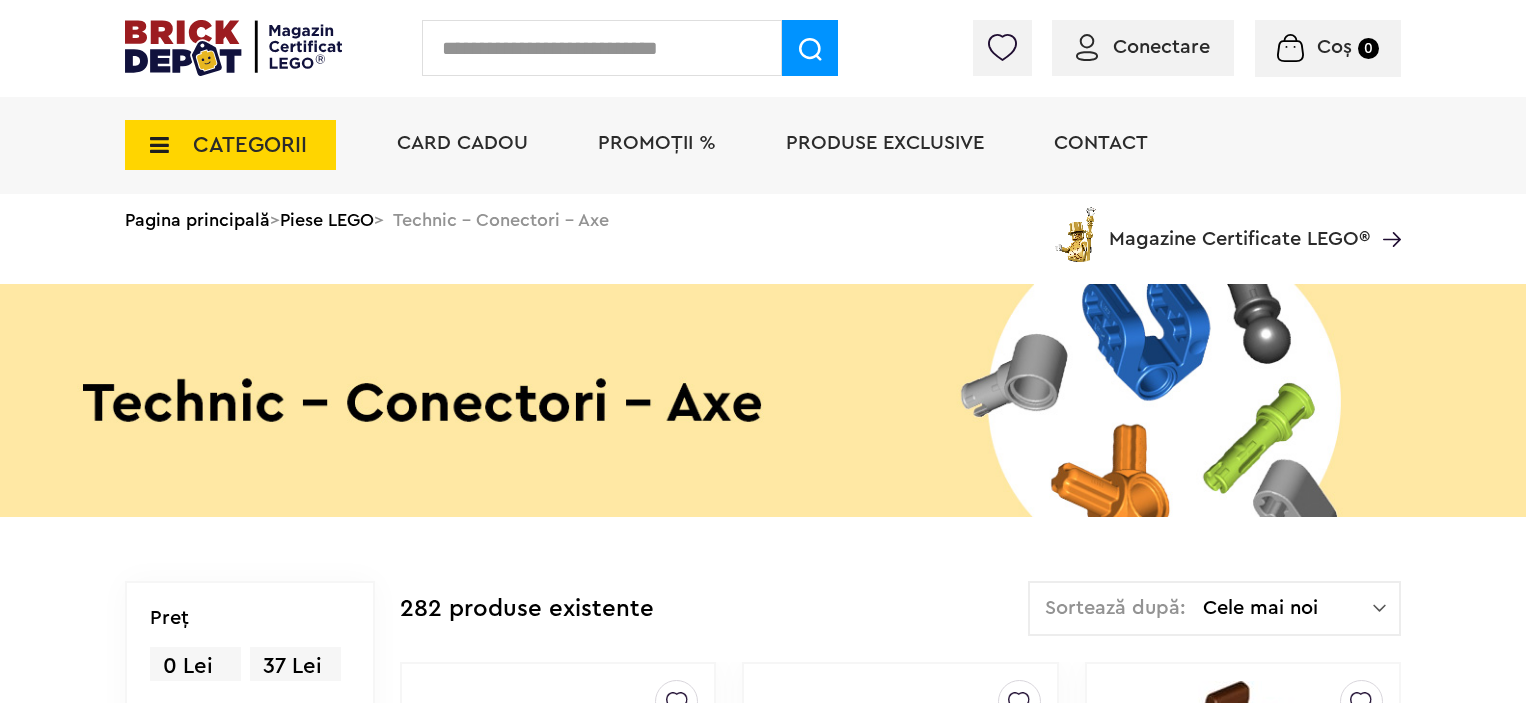 scroll, scrollTop: 0, scrollLeft: 0, axis: both 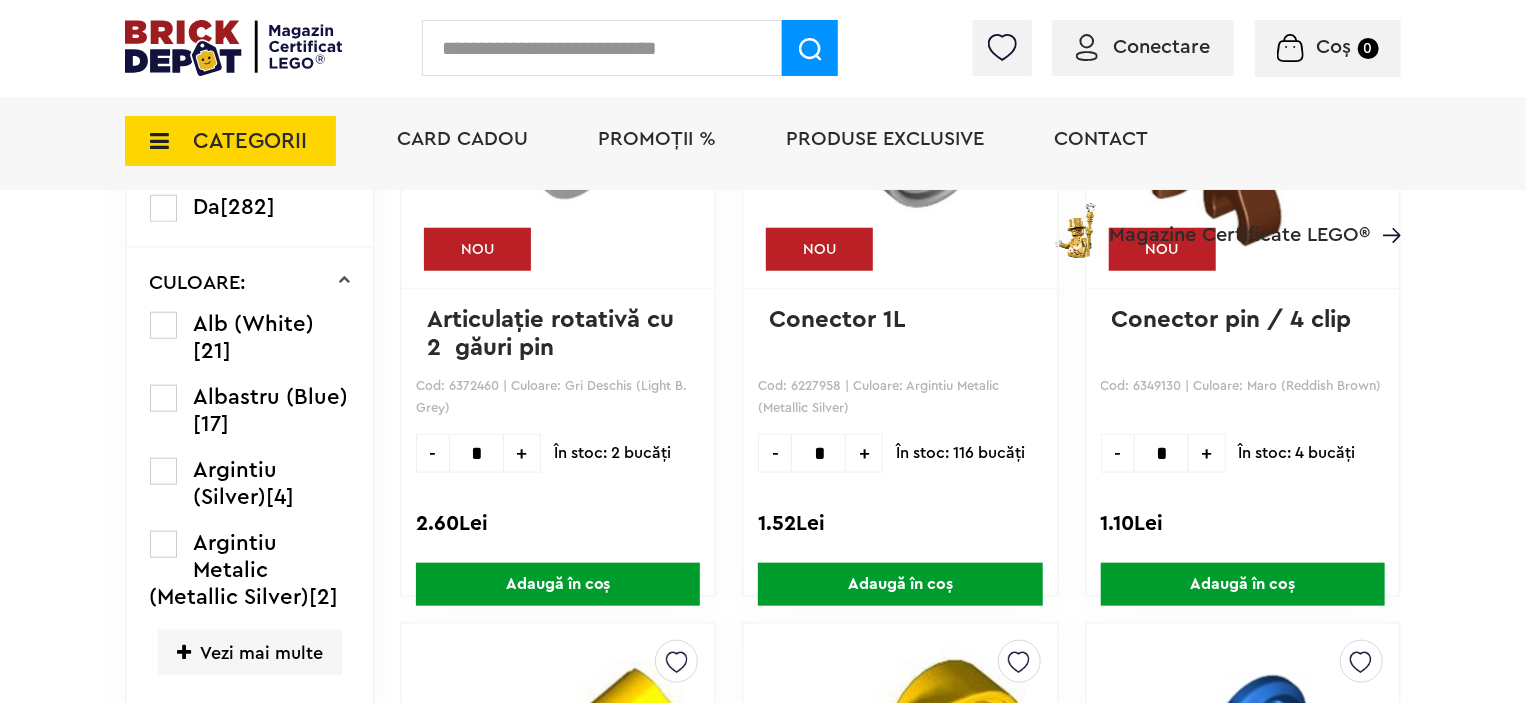 click on "Vezi mai multe" at bounding box center (250, 652) 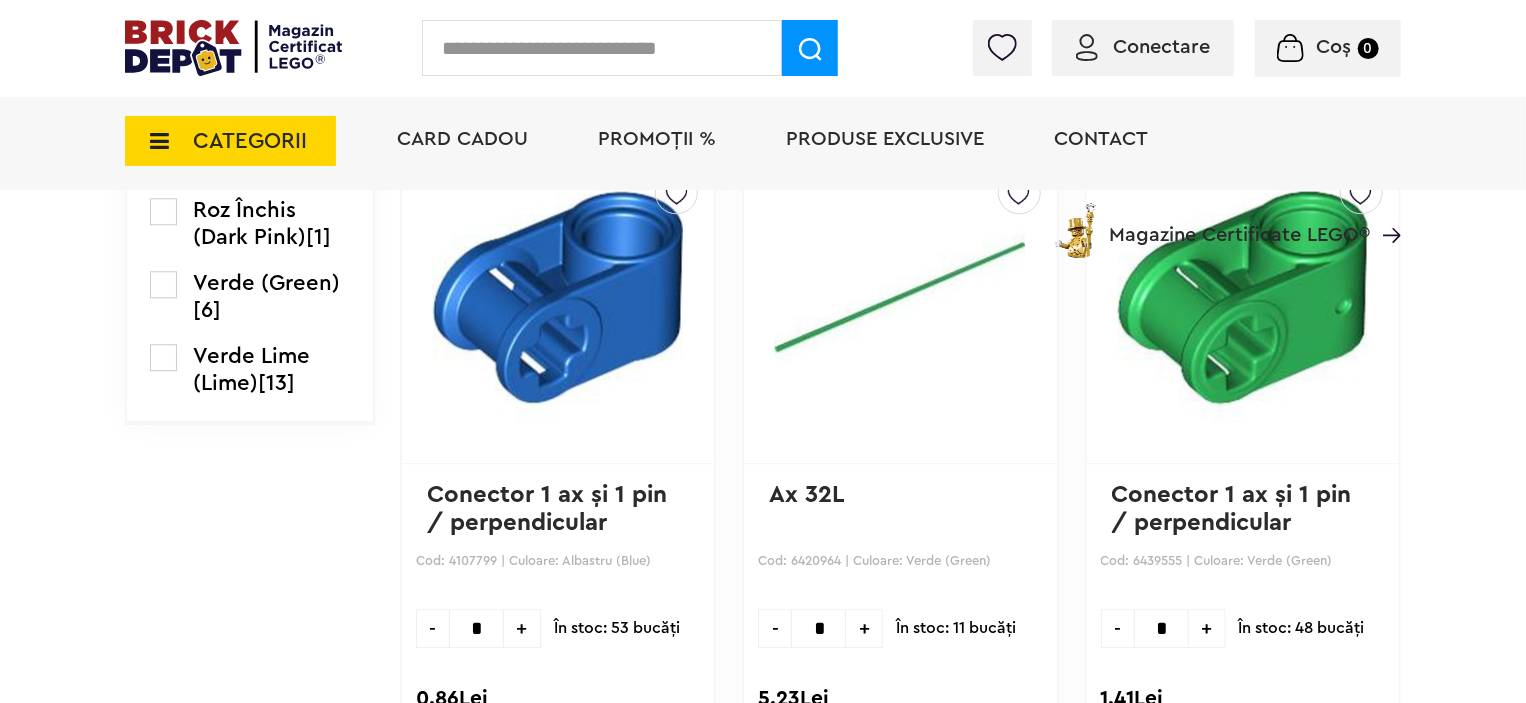 scroll, scrollTop: 2397, scrollLeft: 0, axis: vertical 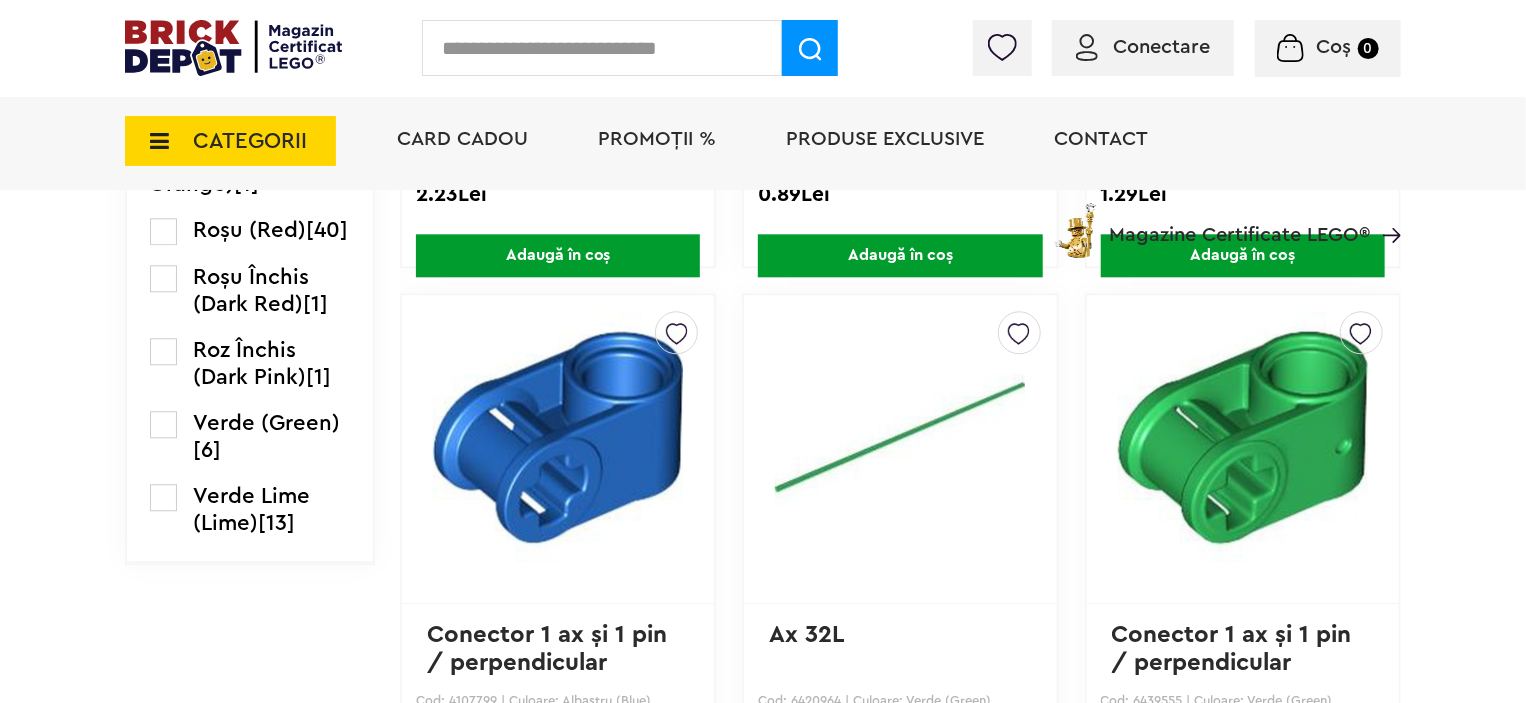 click at bounding box center [163, 231] 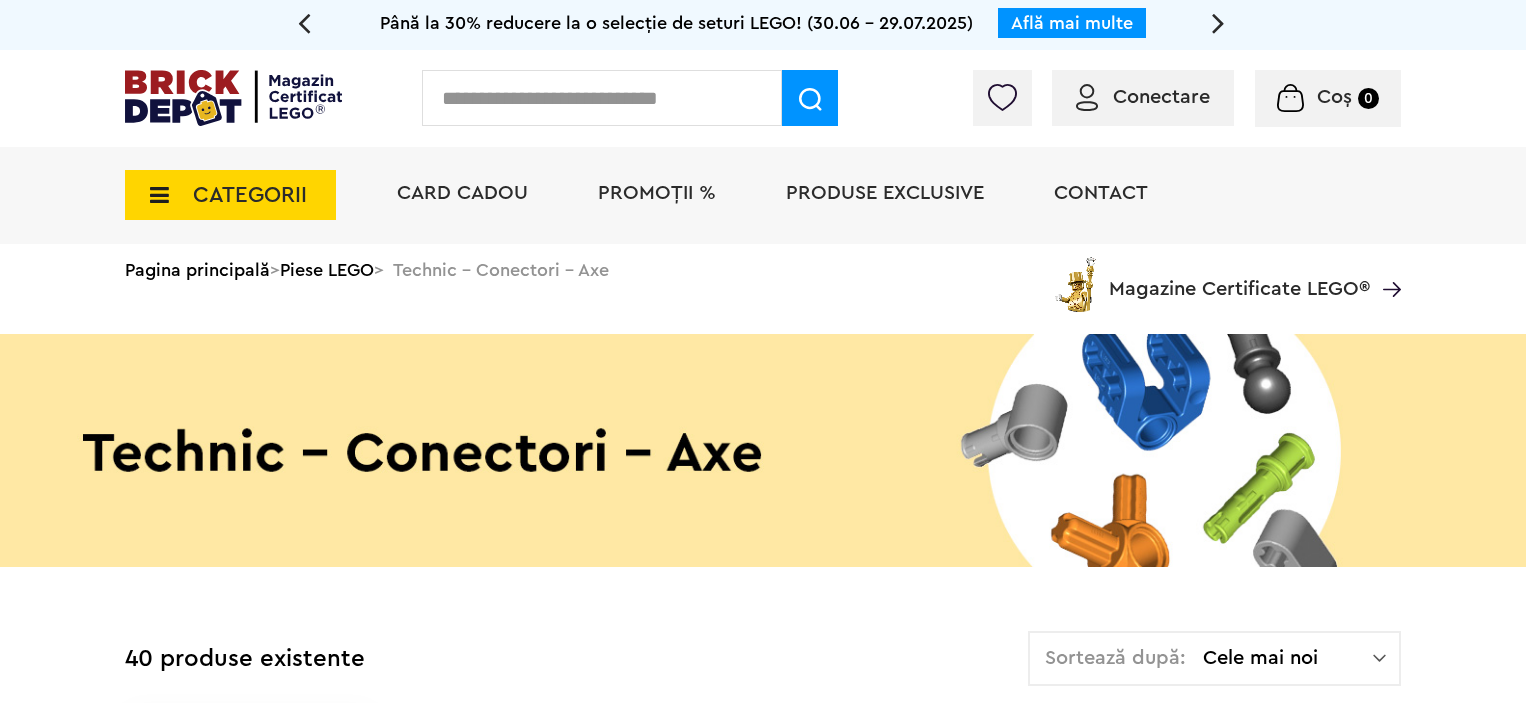 scroll, scrollTop: 0, scrollLeft: 0, axis: both 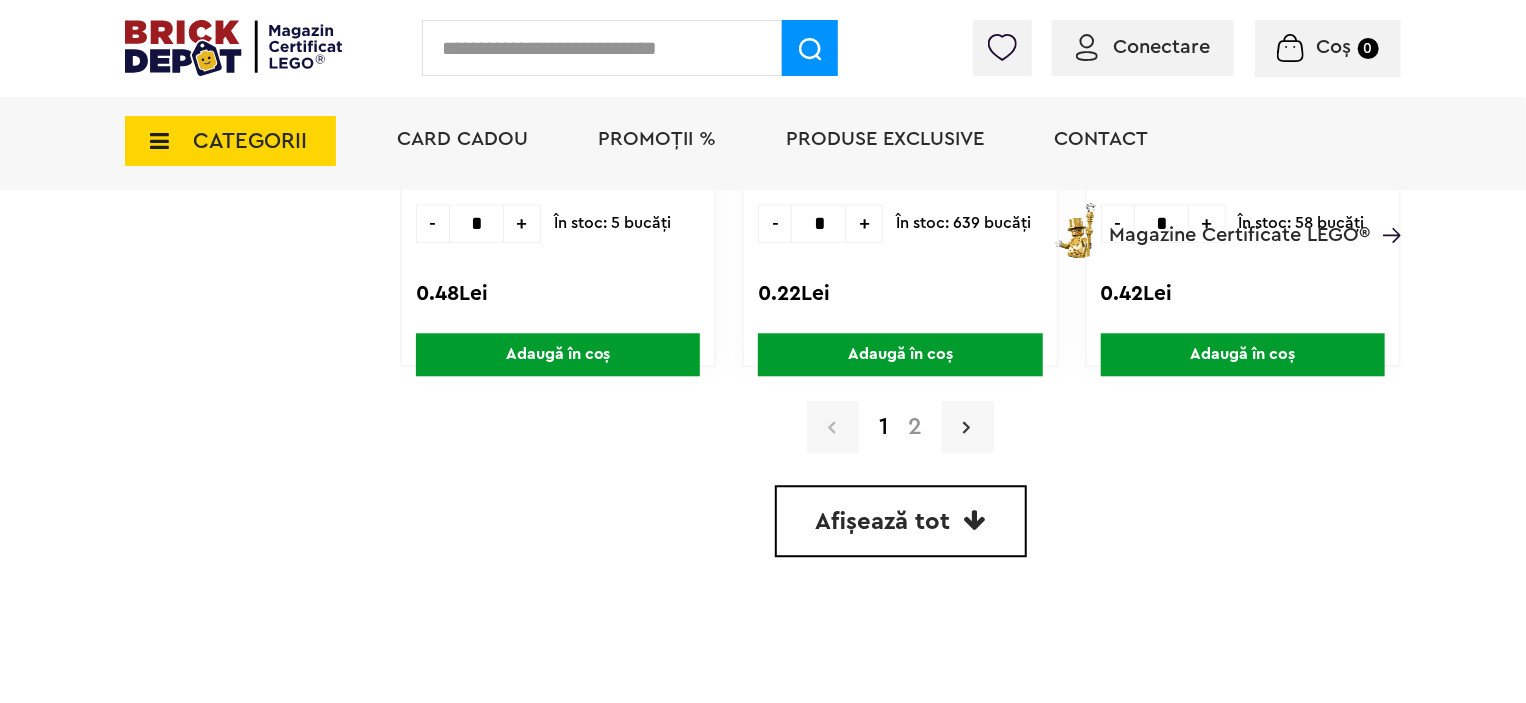 click at bounding box center [966, 427] 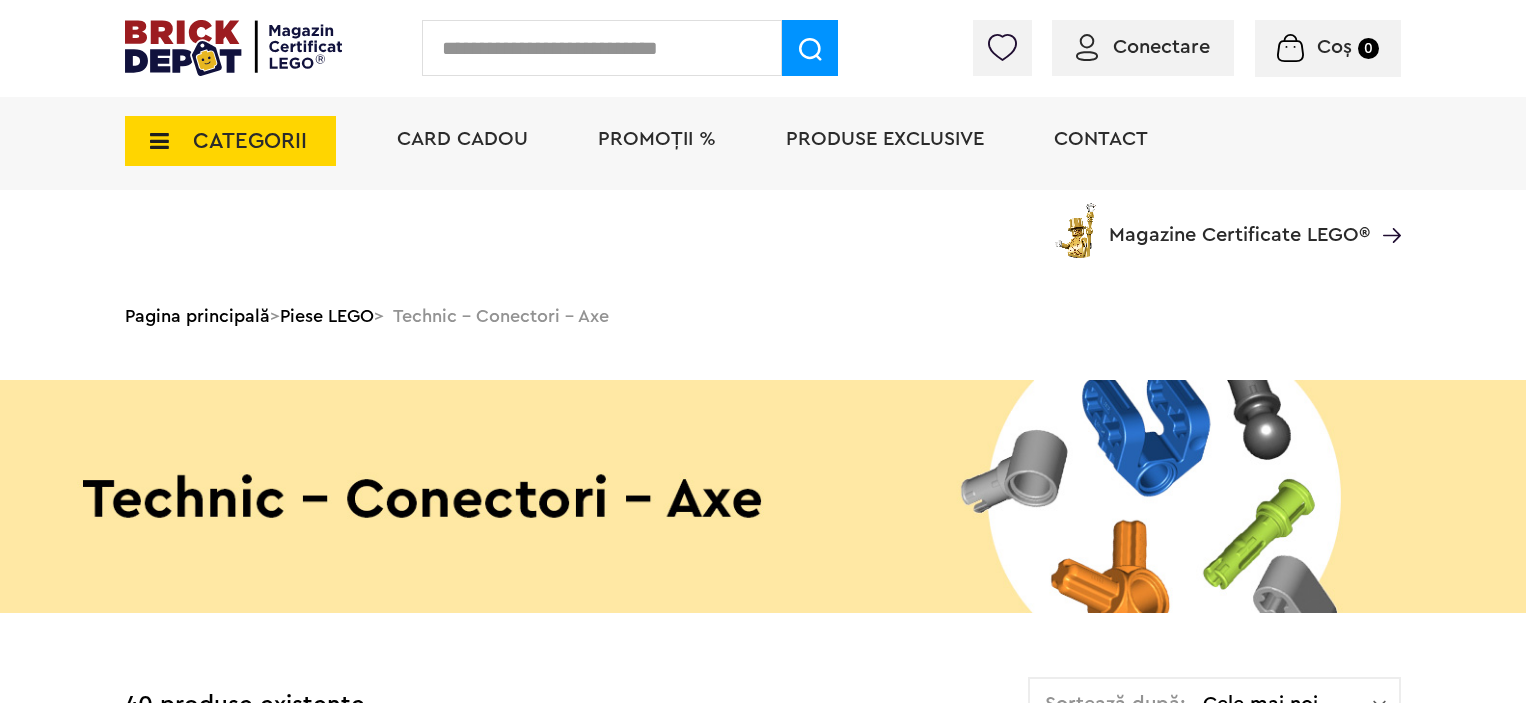 scroll, scrollTop: 580, scrollLeft: 0, axis: vertical 